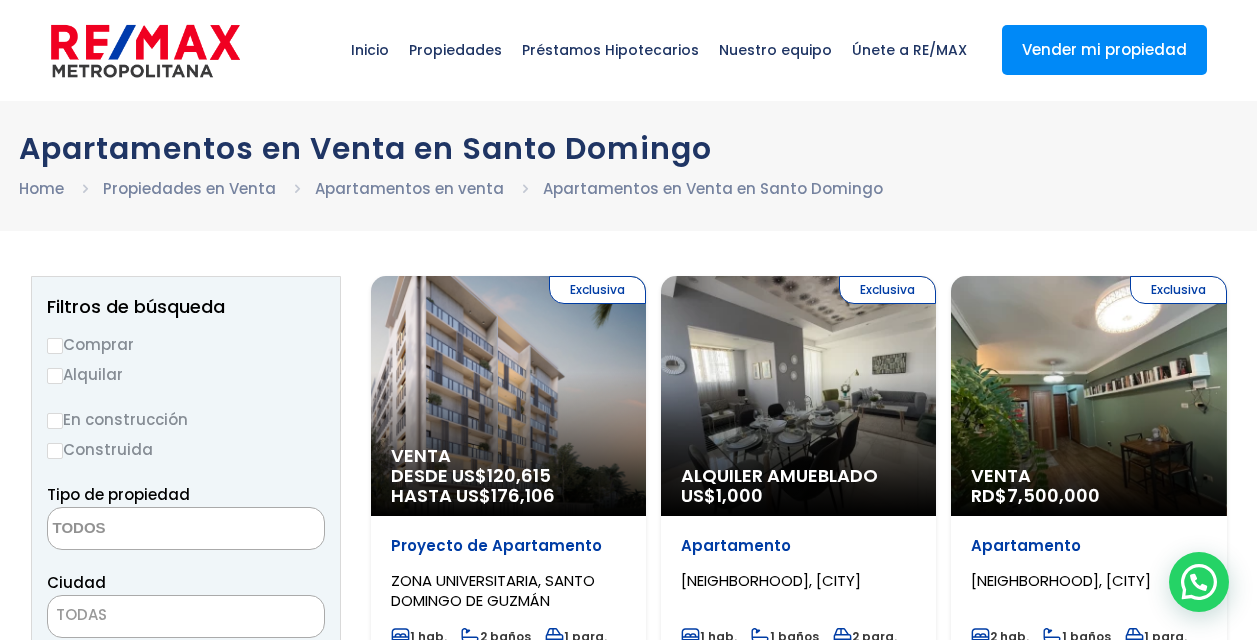 scroll, scrollTop: 0, scrollLeft: 0, axis: both 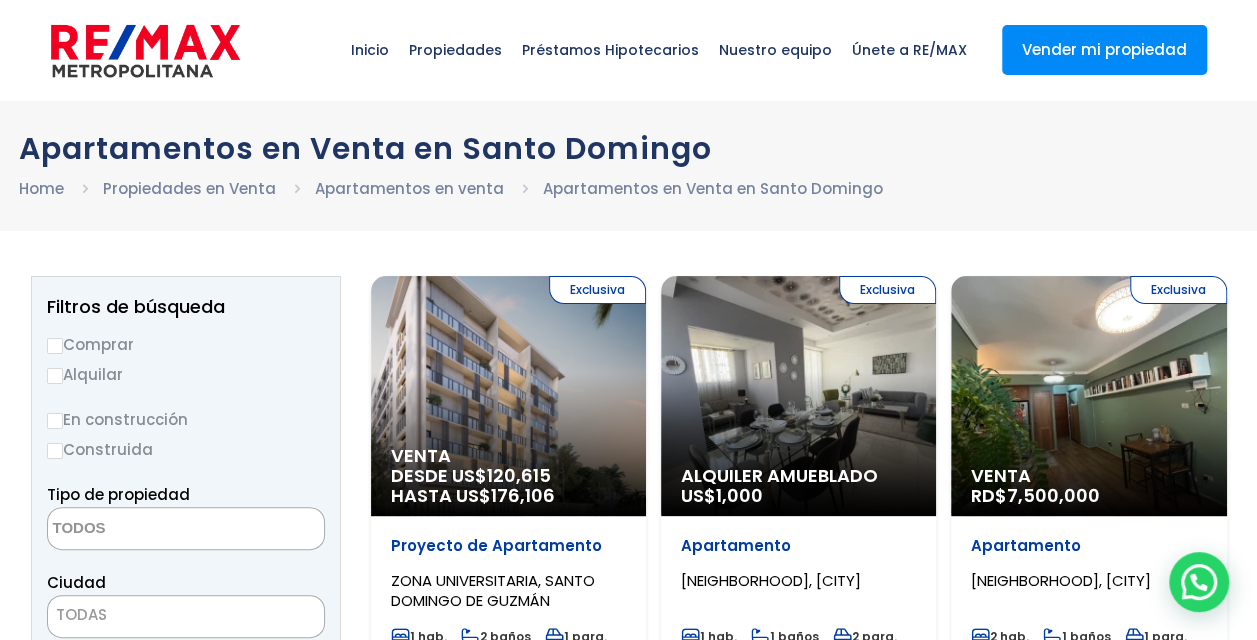 click on "Comprar" at bounding box center (186, 344) 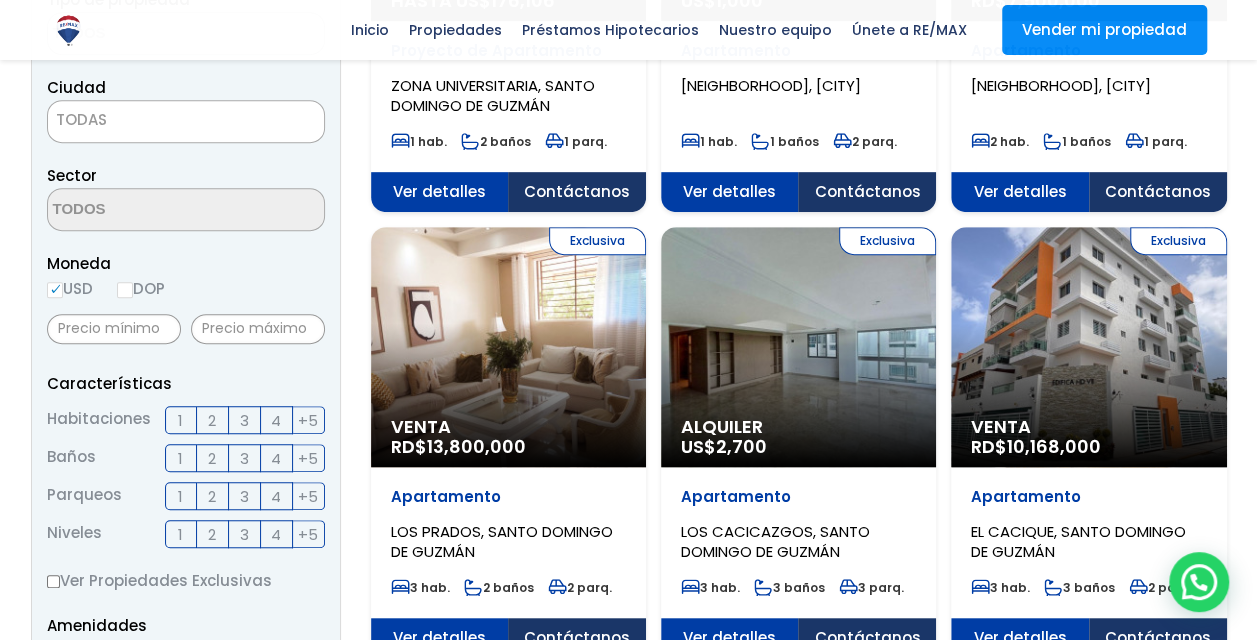 scroll, scrollTop: 348, scrollLeft: 0, axis: vertical 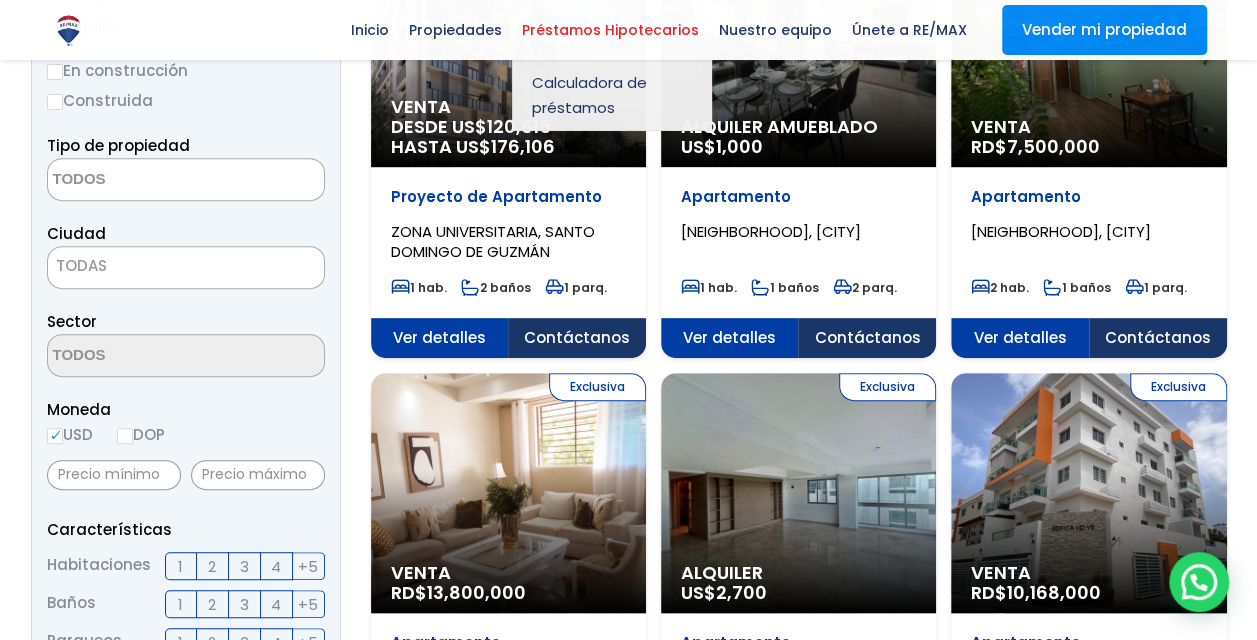 click on "Préstamos Hipotecarios" at bounding box center (610, 30) 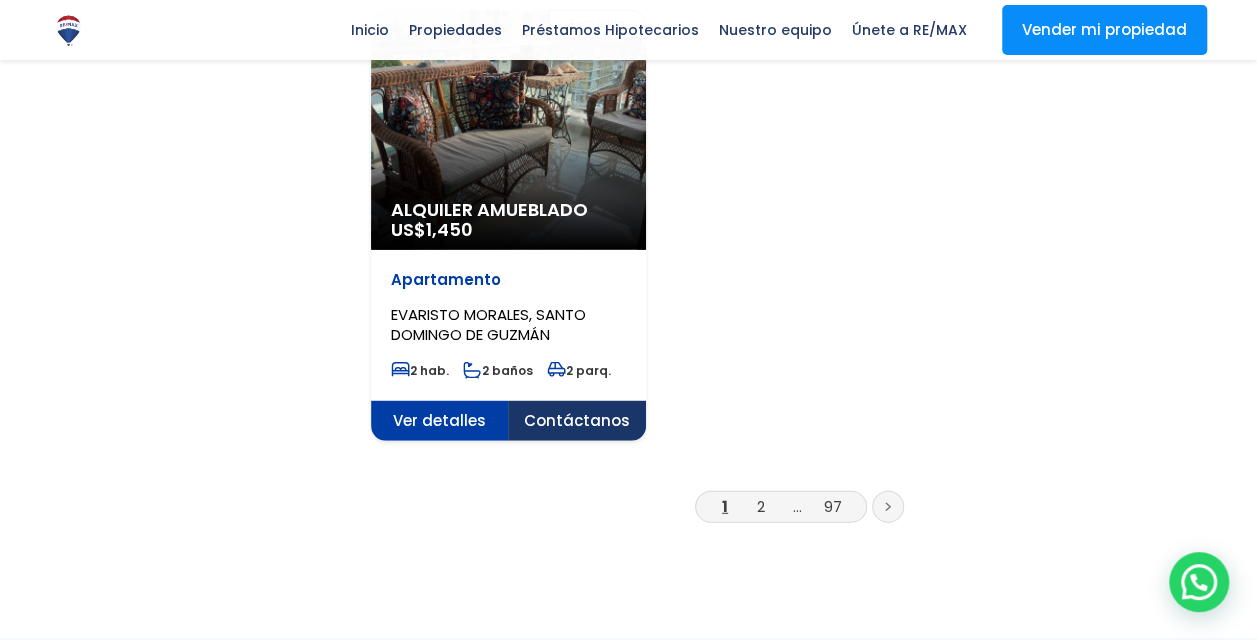 scroll, scrollTop: 2508, scrollLeft: 0, axis: vertical 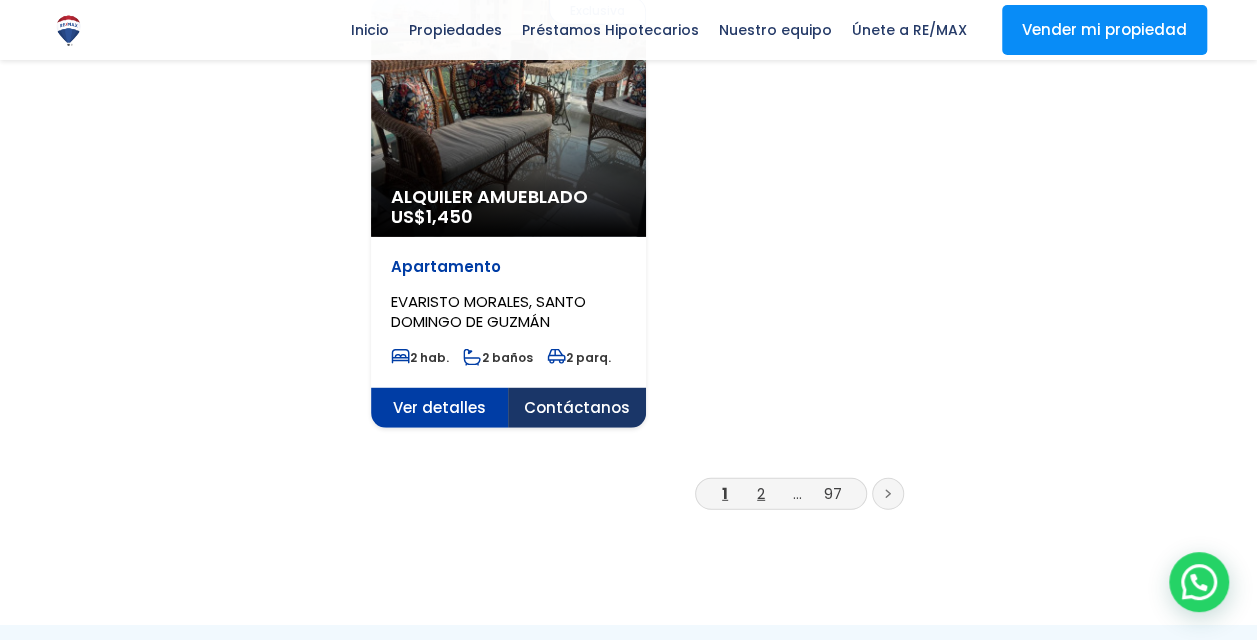 click on "2" at bounding box center [761, 493] 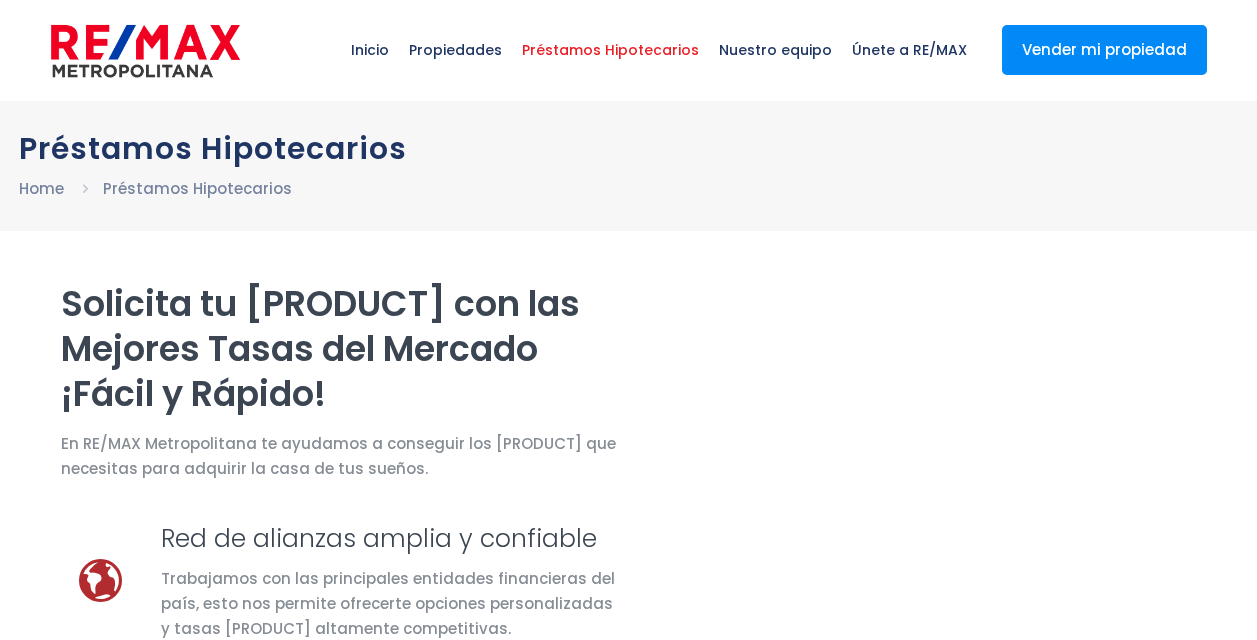 scroll, scrollTop: 0, scrollLeft: 0, axis: both 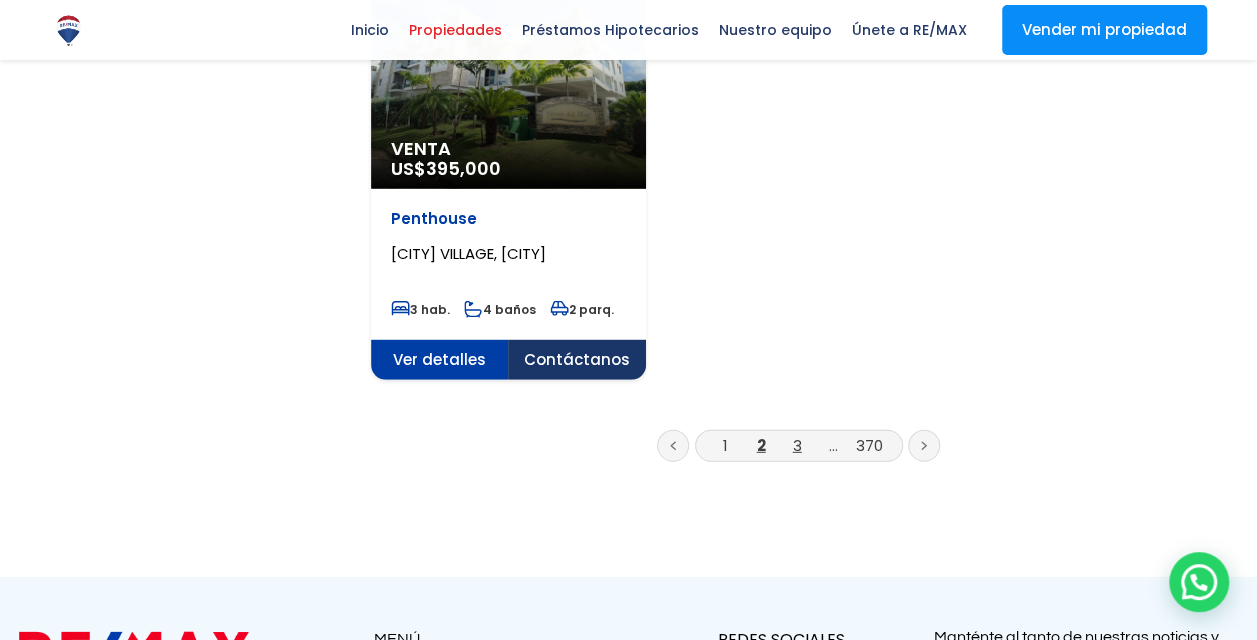 click on "3" at bounding box center (797, 445) 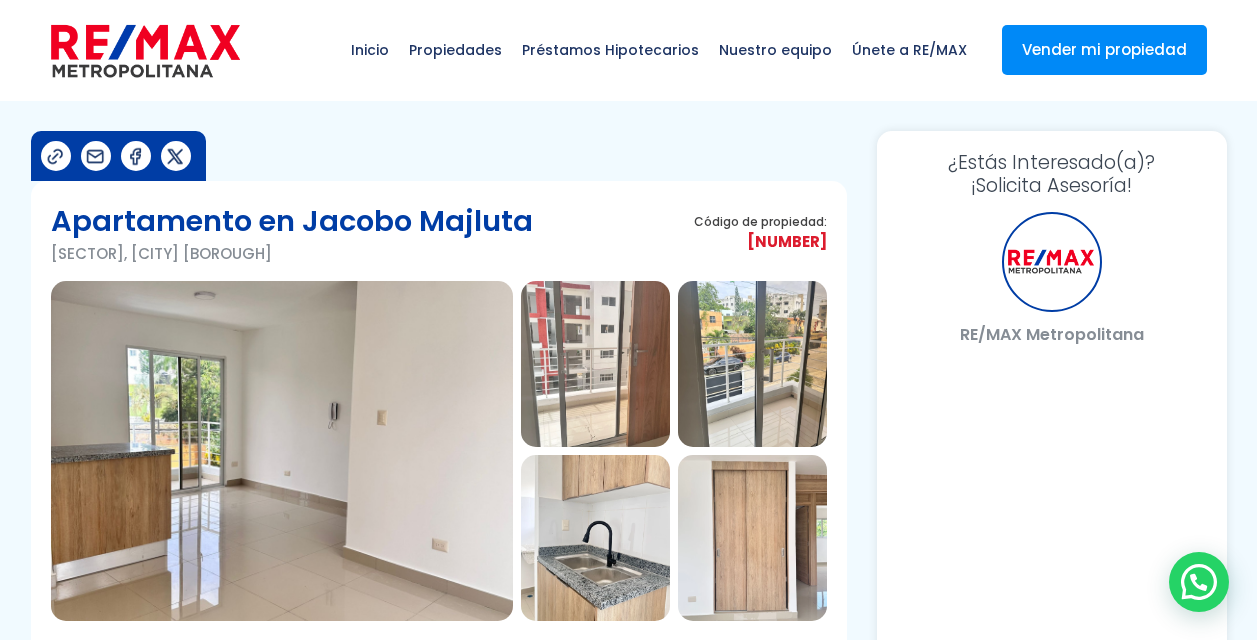scroll, scrollTop: 0, scrollLeft: 0, axis: both 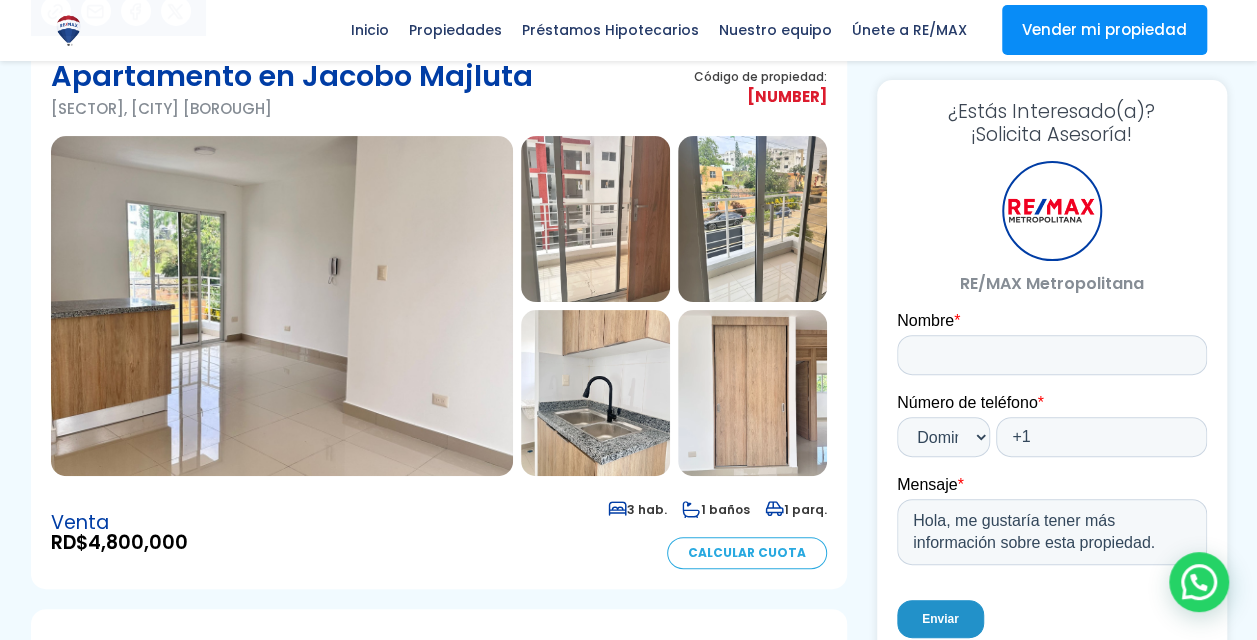 click at bounding box center [282, 306] 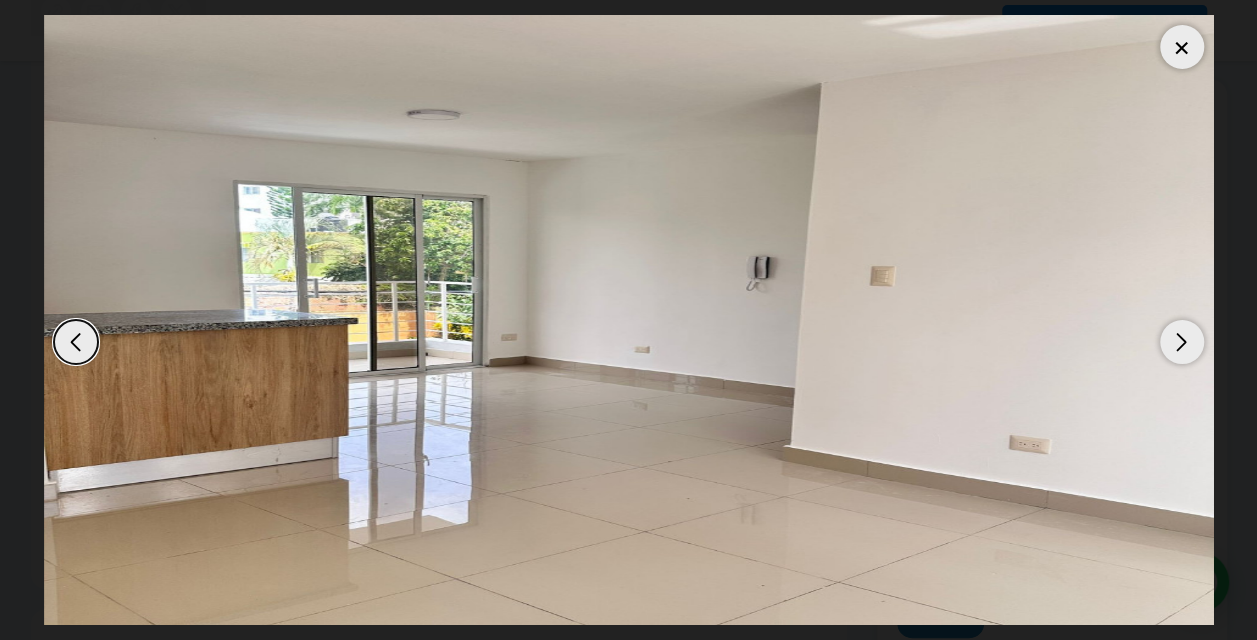 click at bounding box center (1182, 342) 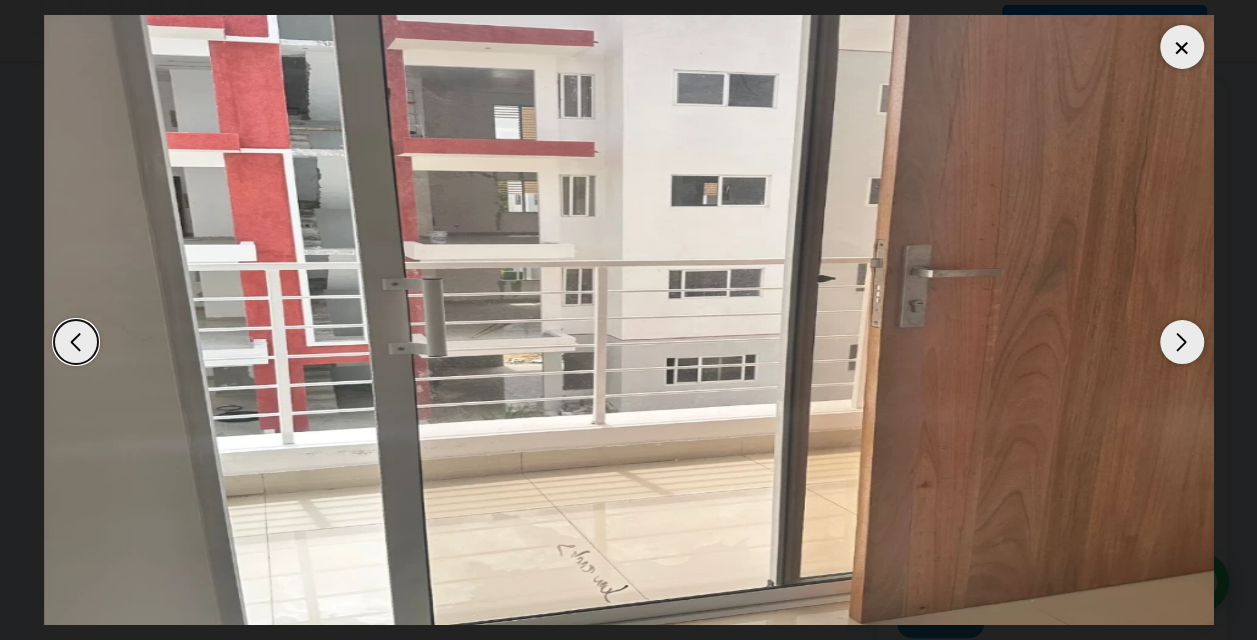 click at bounding box center [1182, 342] 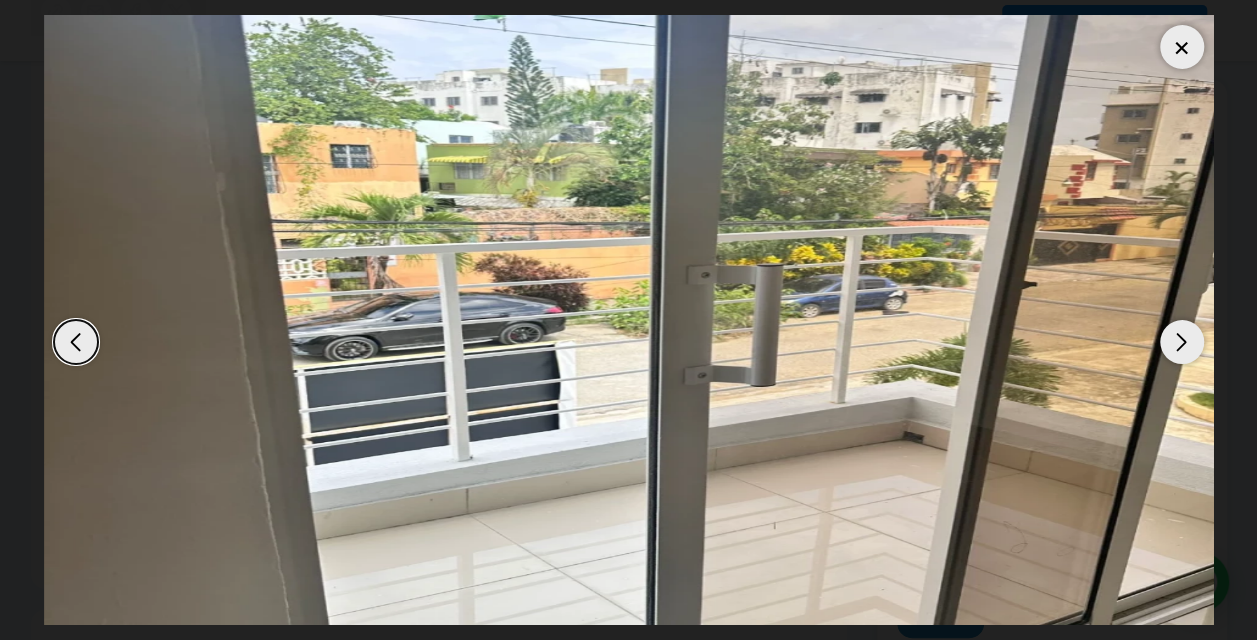 click at bounding box center [1182, 342] 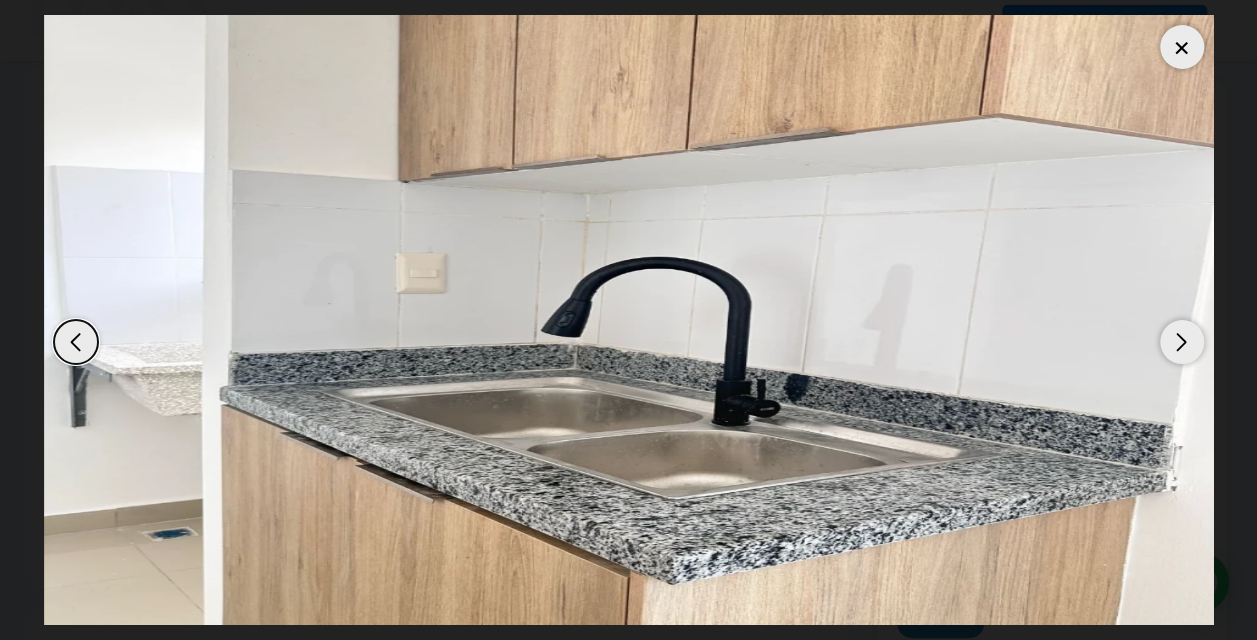 click at bounding box center (1182, 342) 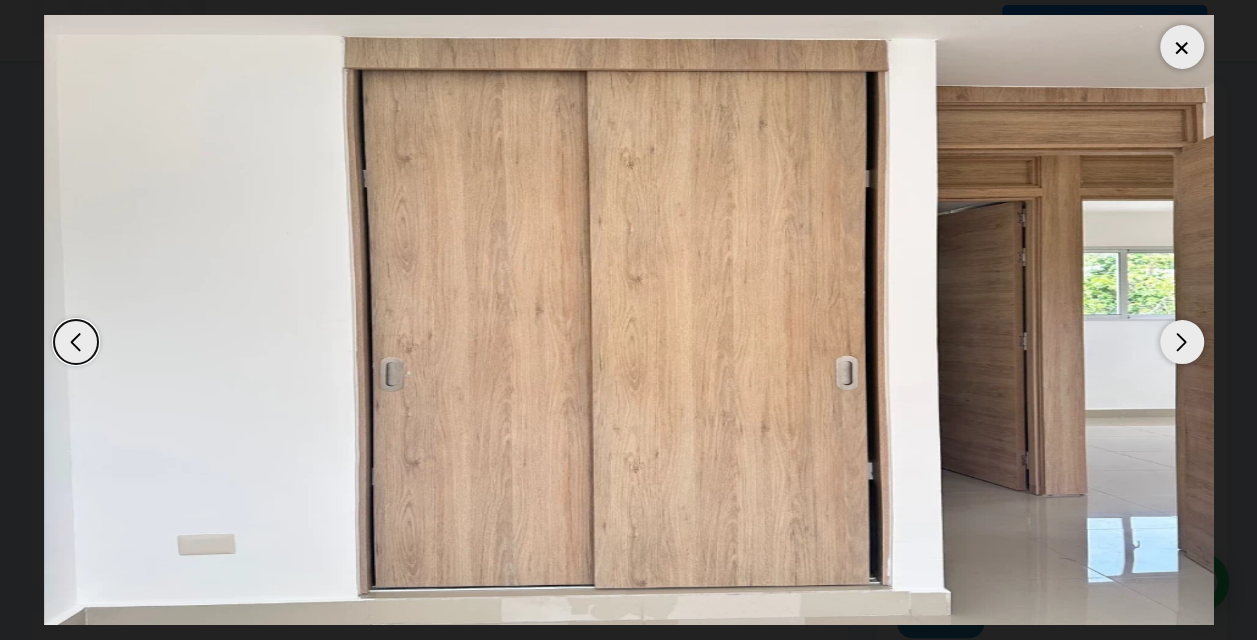 click at bounding box center [1182, 342] 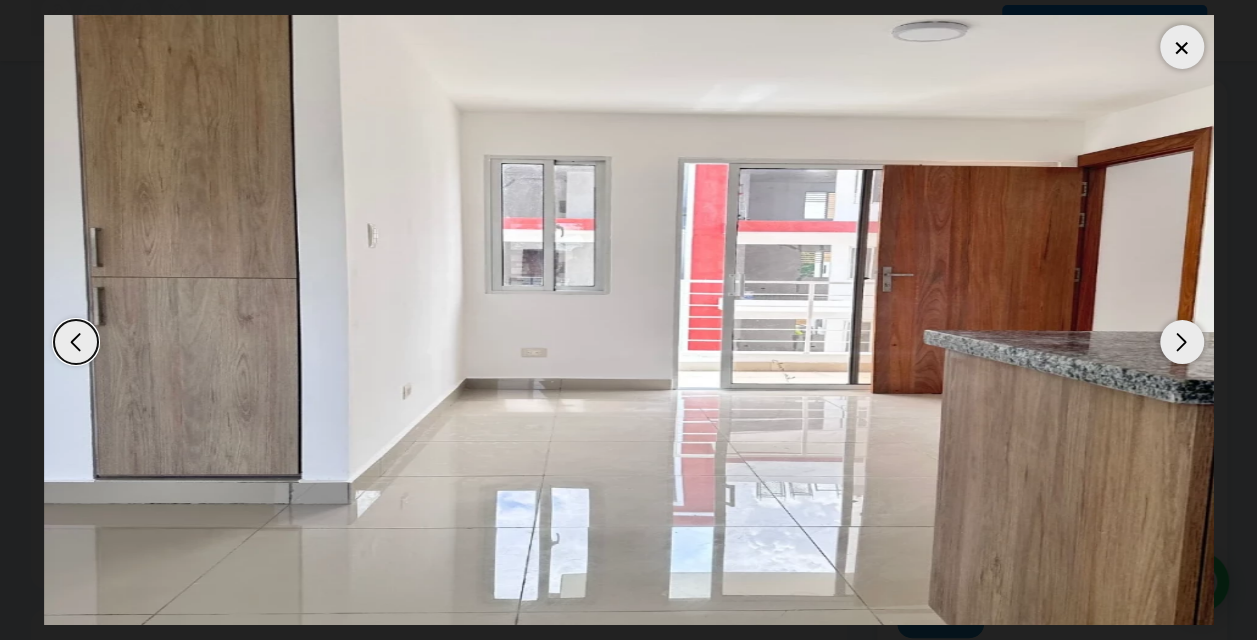 click at bounding box center [1182, 342] 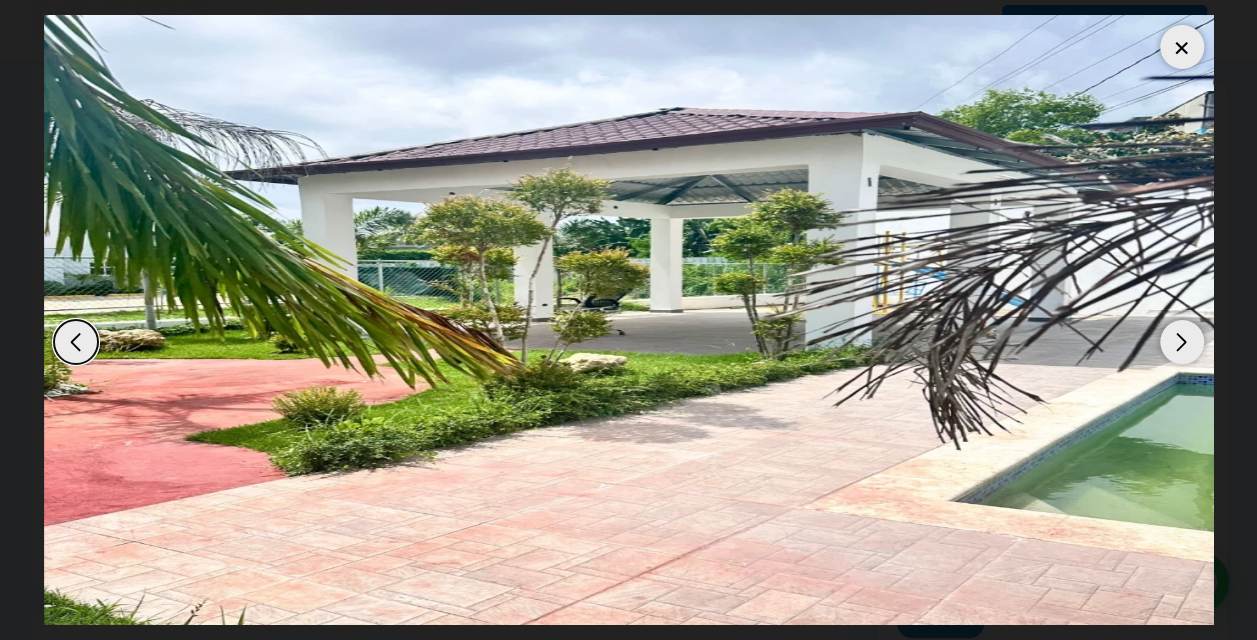 click at bounding box center (1182, 342) 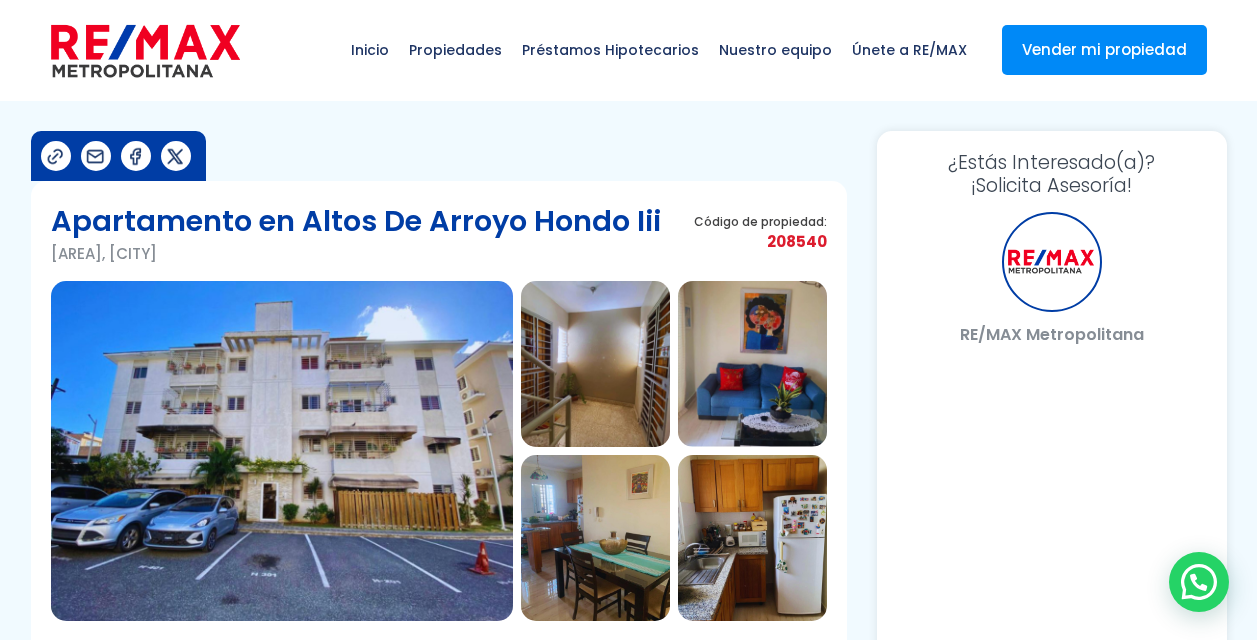 scroll, scrollTop: 0, scrollLeft: 0, axis: both 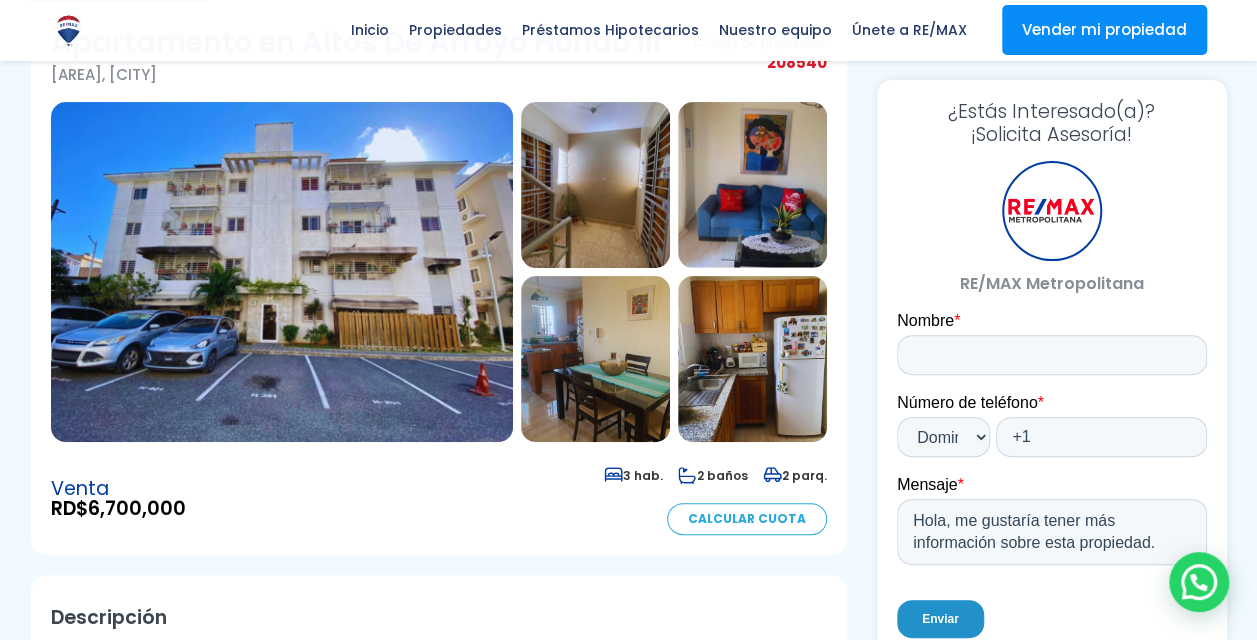 click at bounding box center (282, 272) 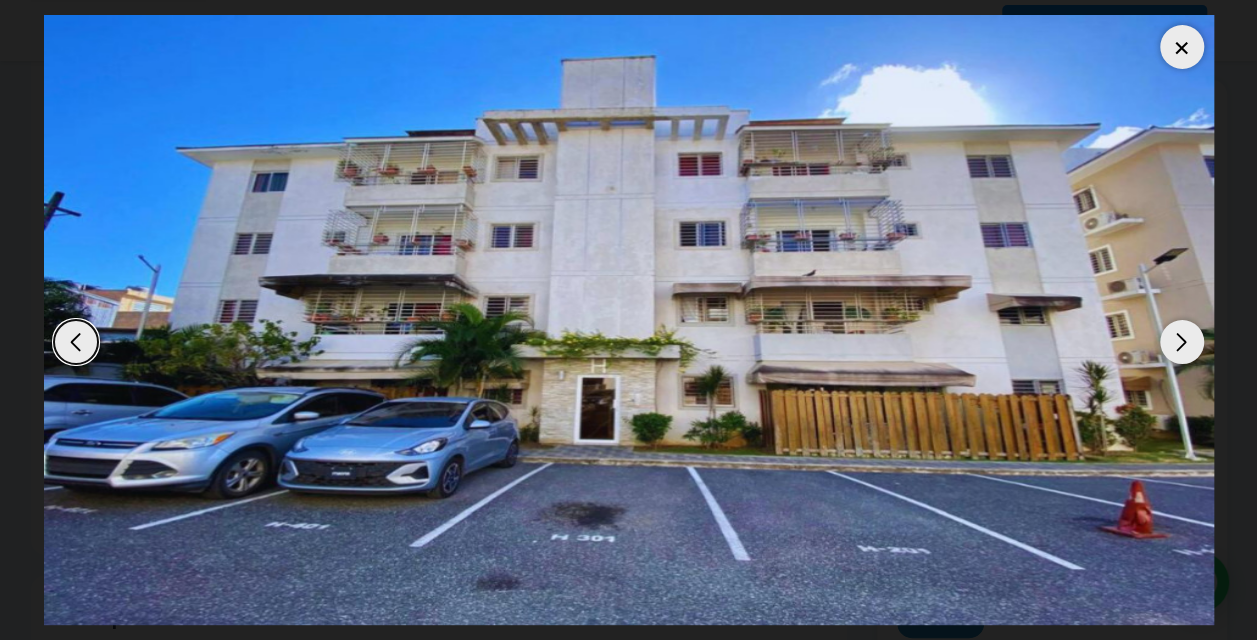 click at bounding box center (1182, 342) 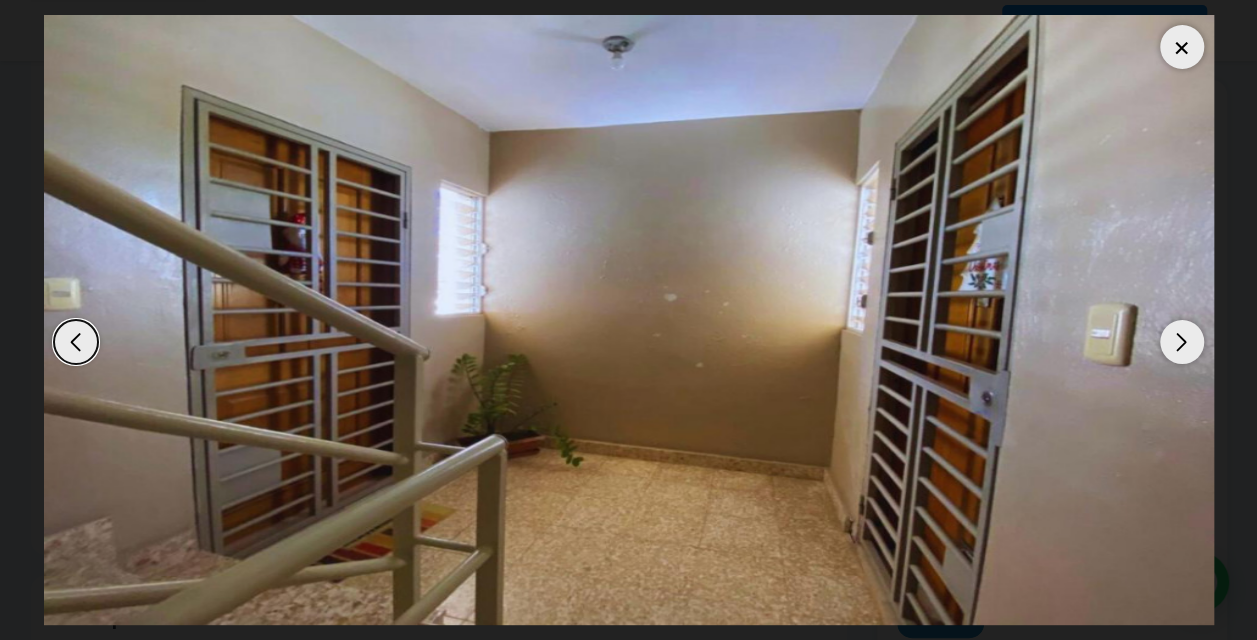 click at bounding box center (1182, 342) 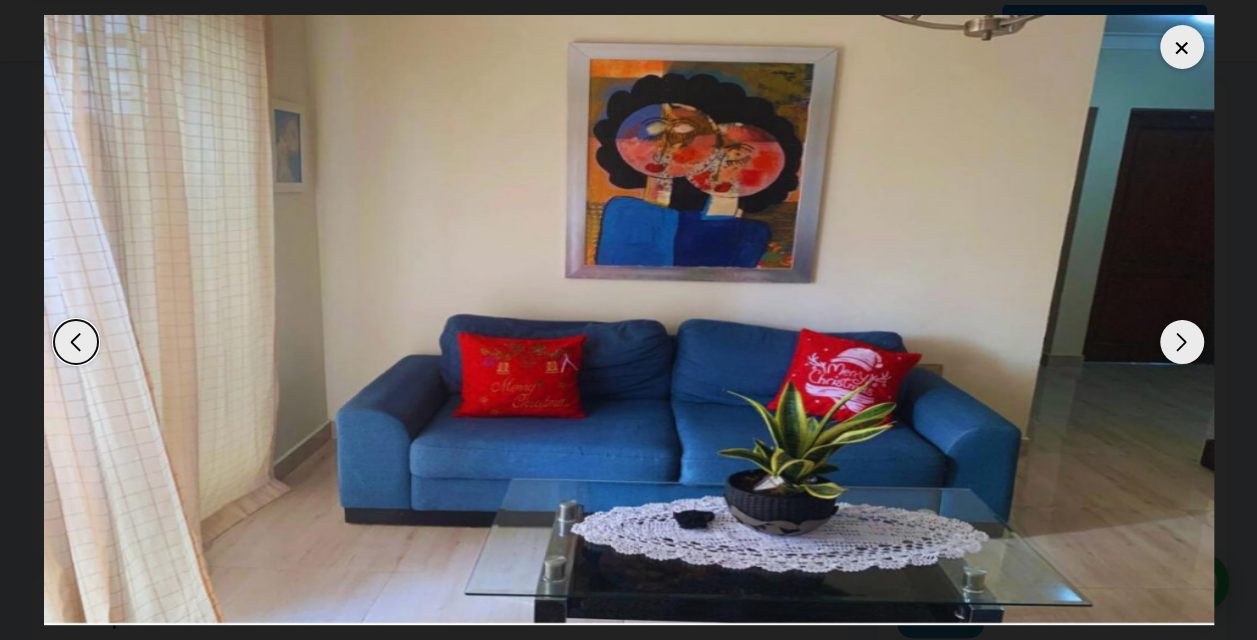 click at bounding box center [1182, 342] 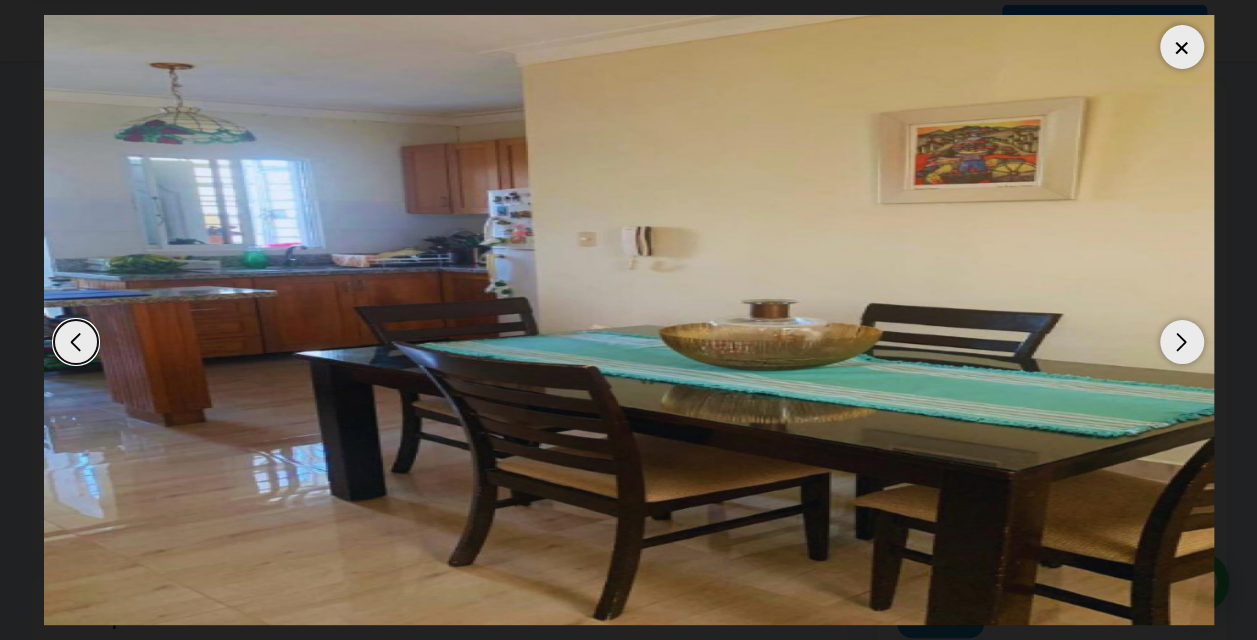 click at bounding box center (1182, 342) 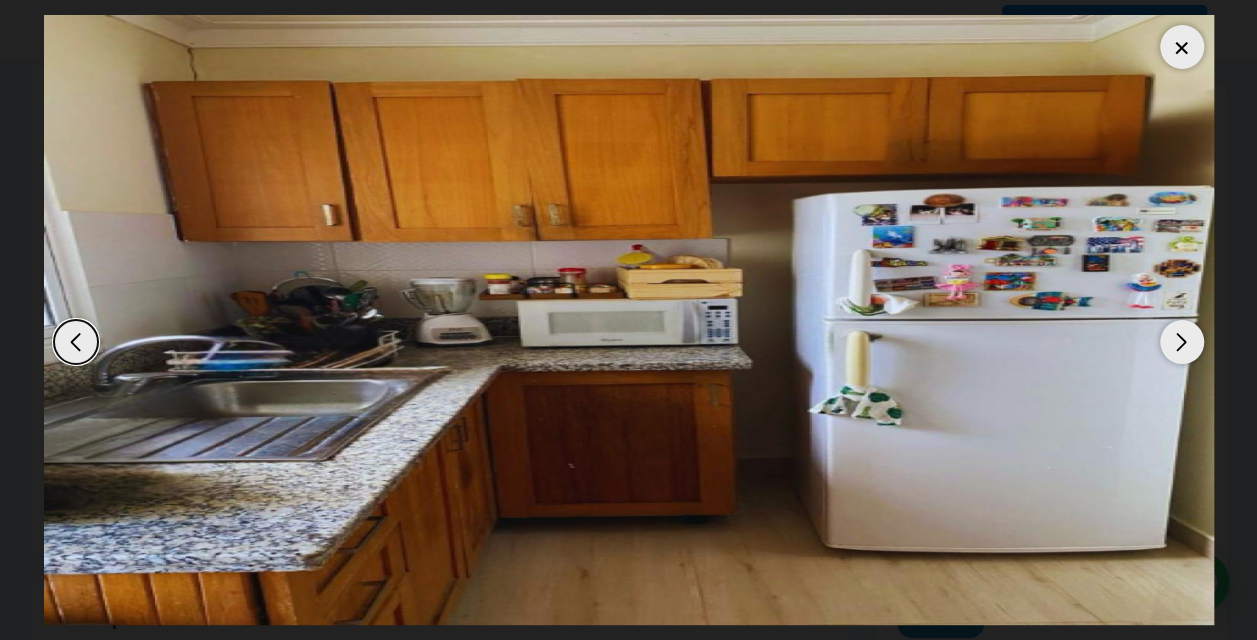 click at bounding box center [1182, 342] 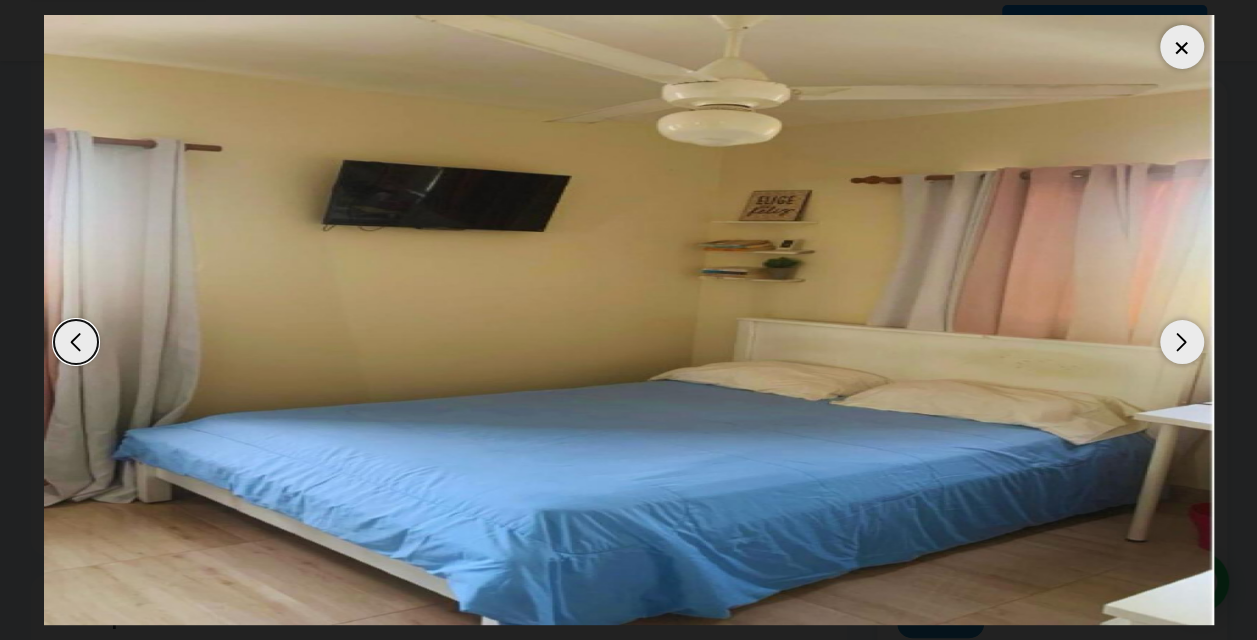 click at bounding box center [1182, 342] 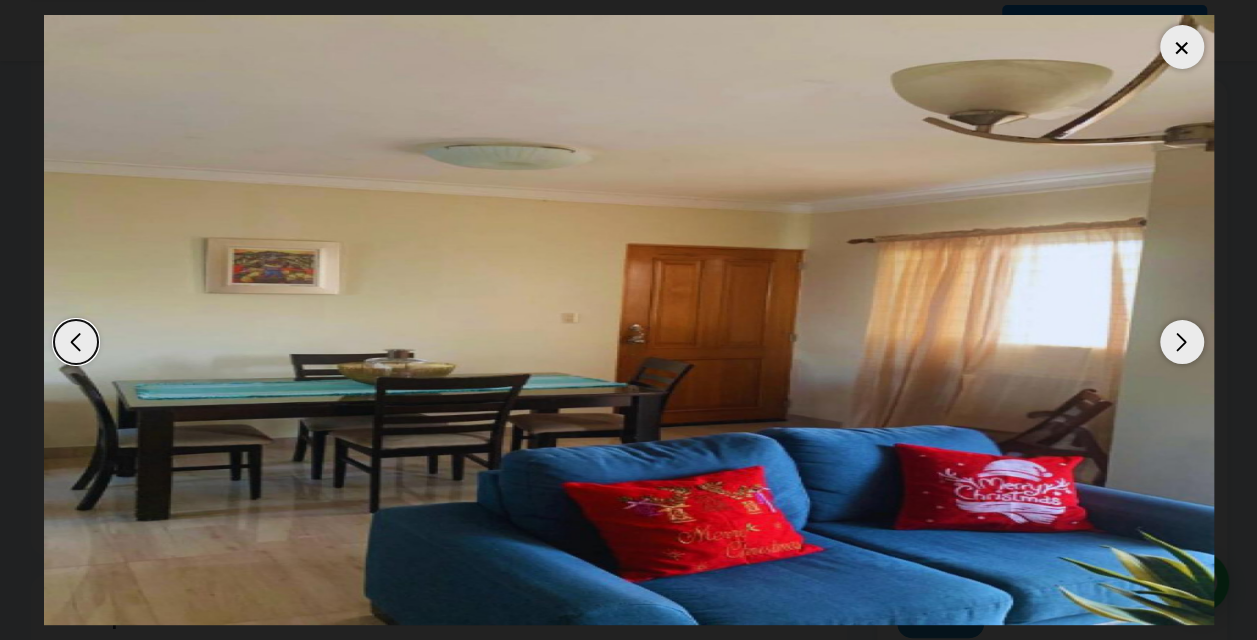 click at bounding box center [1182, 342] 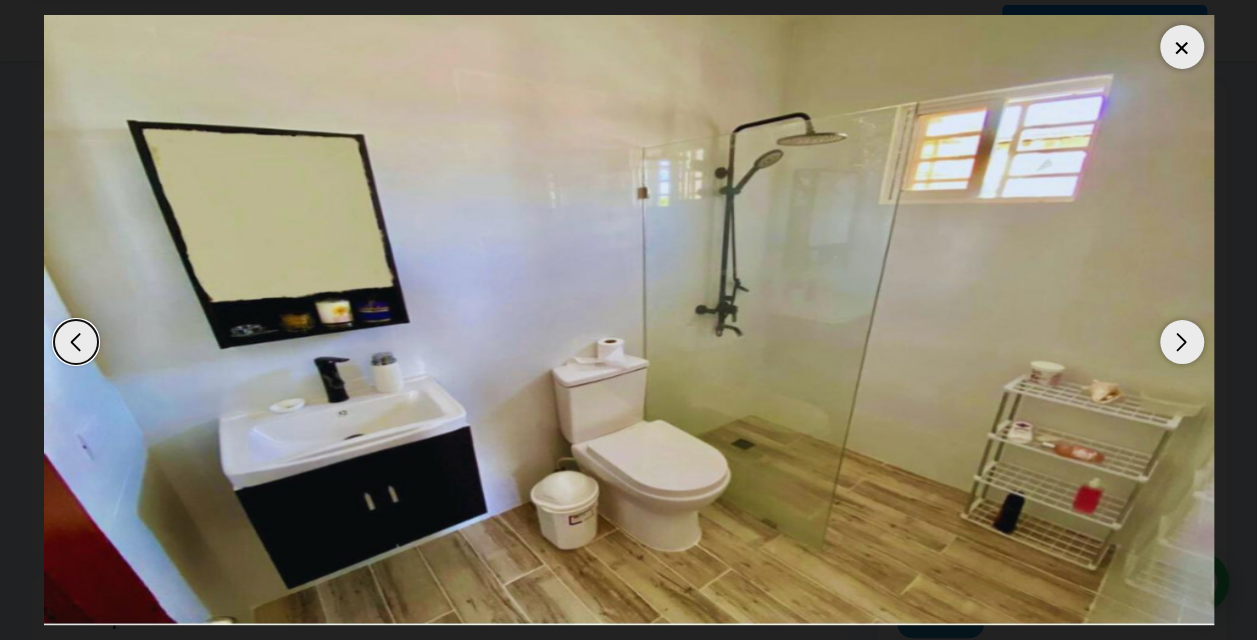 click at bounding box center [1182, 342] 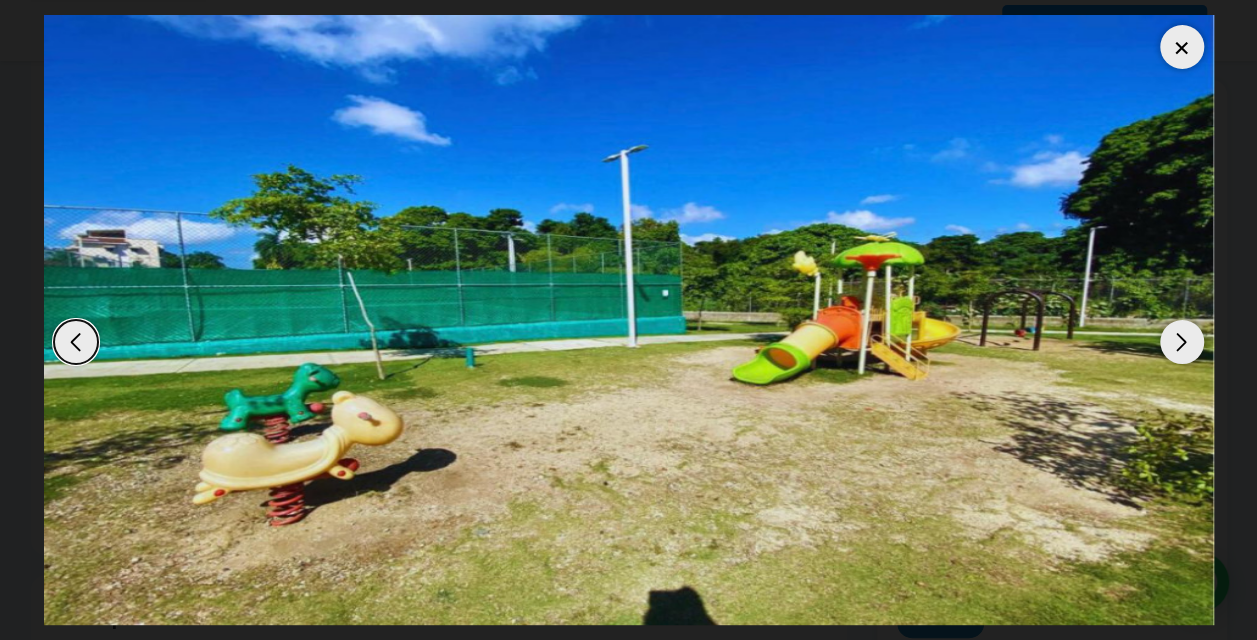 click at bounding box center [1182, 342] 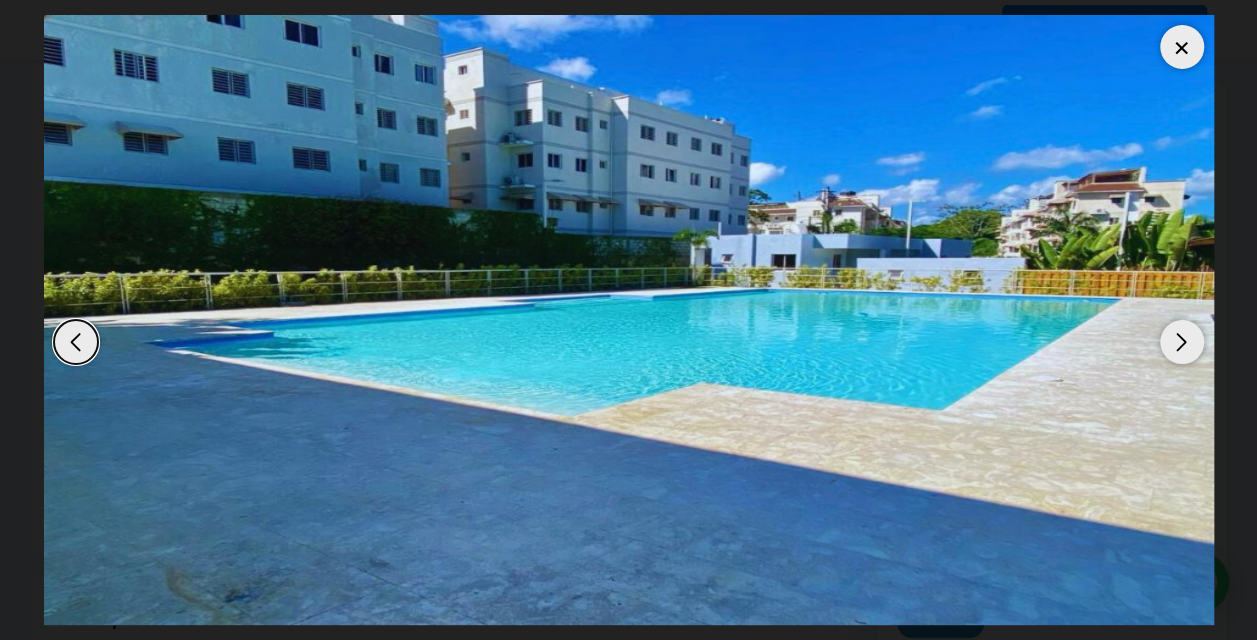 click at bounding box center [1182, 342] 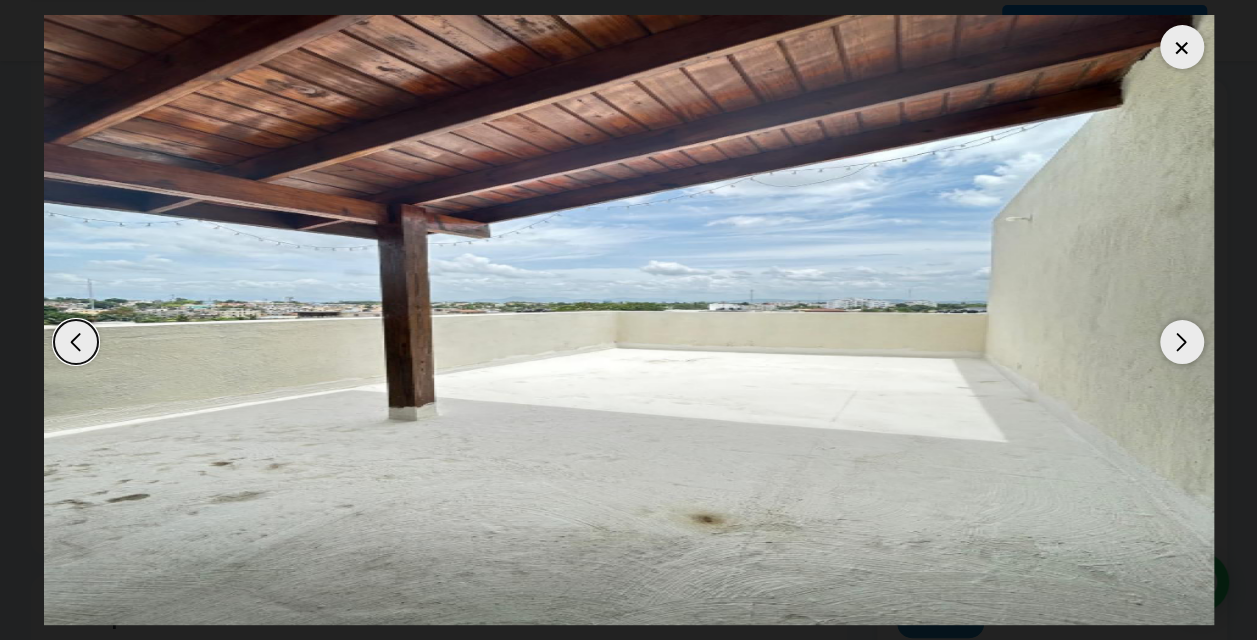 click at bounding box center (1182, 342) 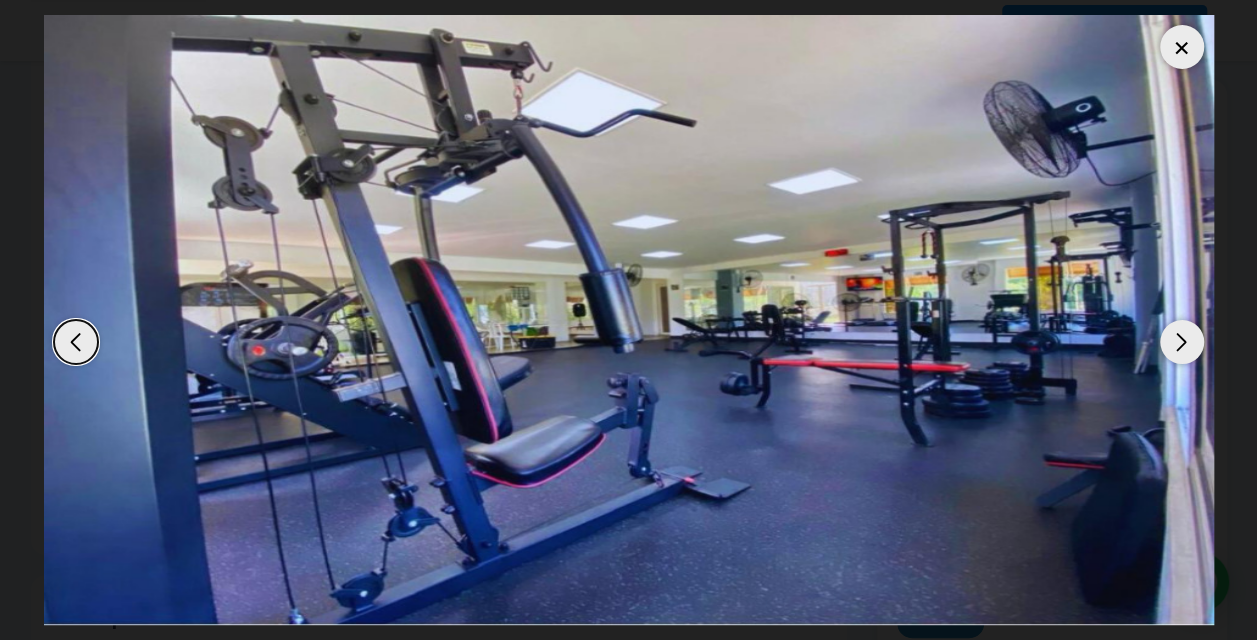 click at bounding box center [1182, 342] 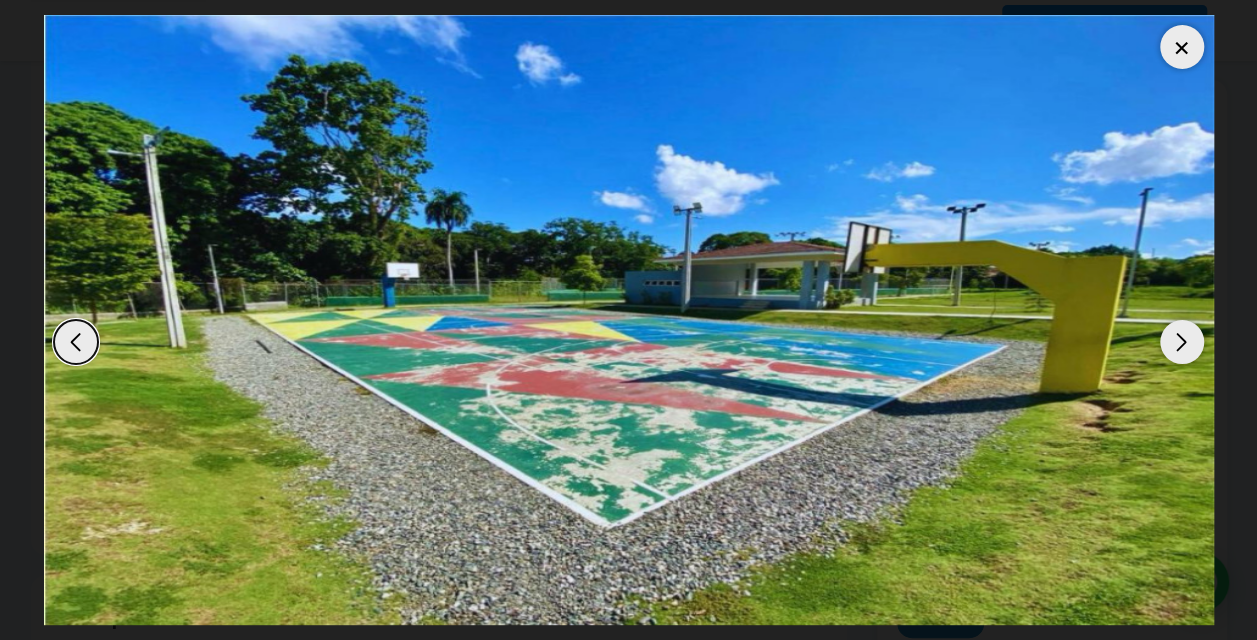 click at bounding box center (1182, 47) 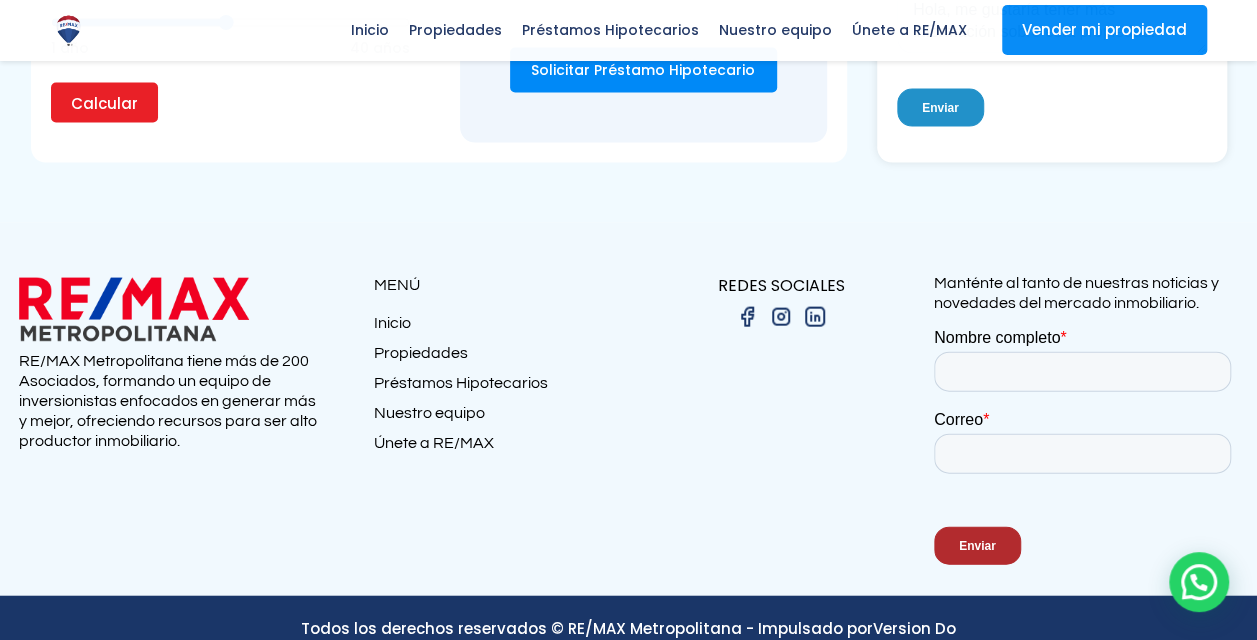 scroll, scrollTop: 2073, scrollLeft: 0, axis: vertical 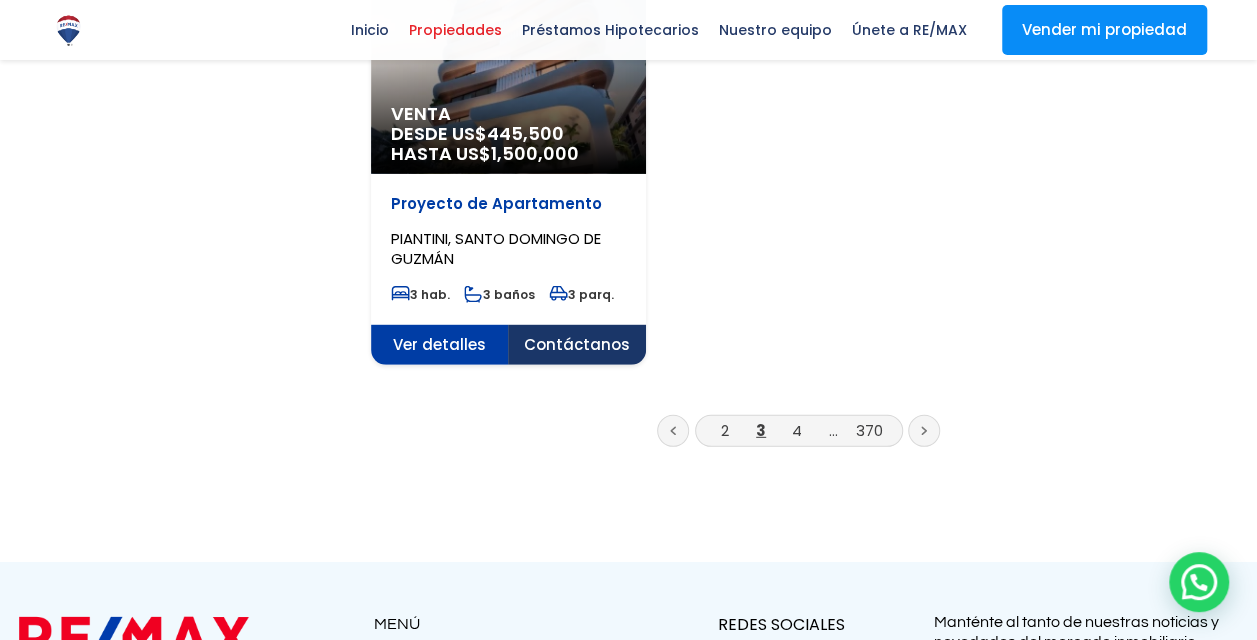click on "4" at bounding box center (797, 430) 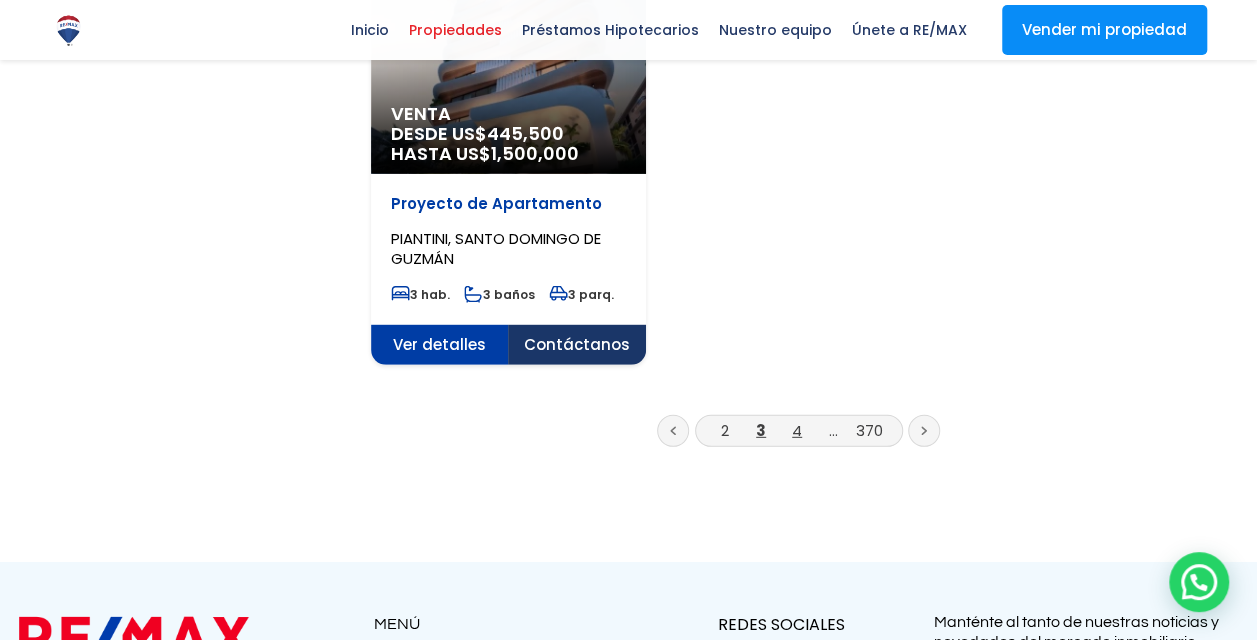 click on "4" at bounding box center [797, 430] 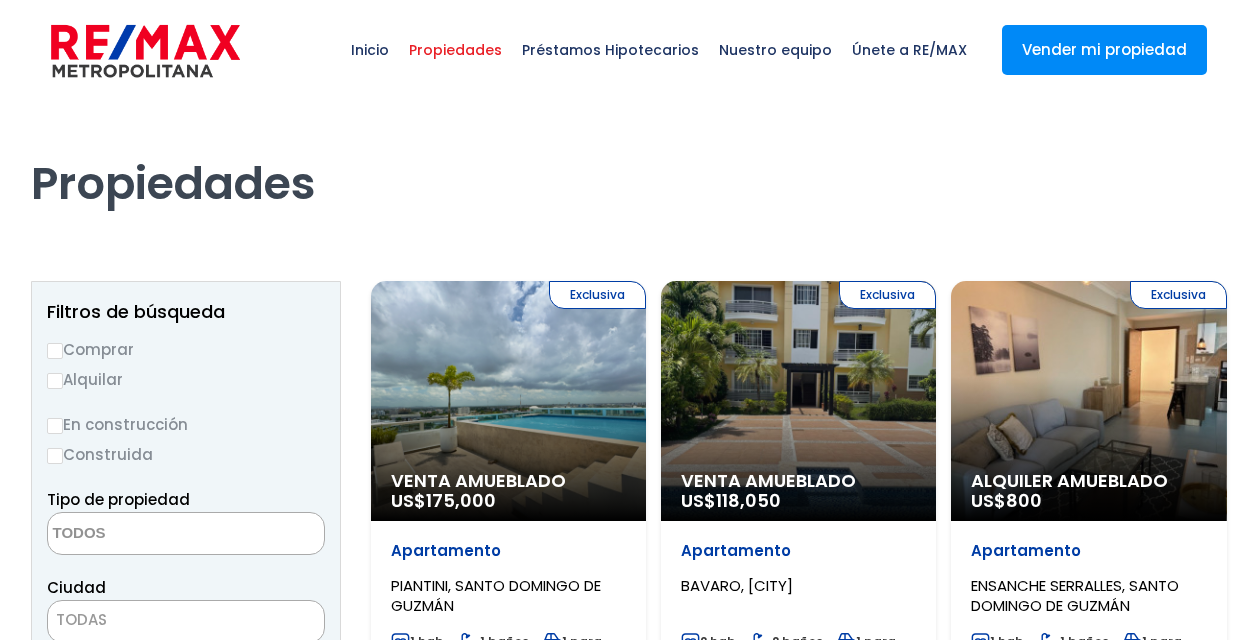 scroll, scrollTop: 0, scrollLeft: 0, axis: both 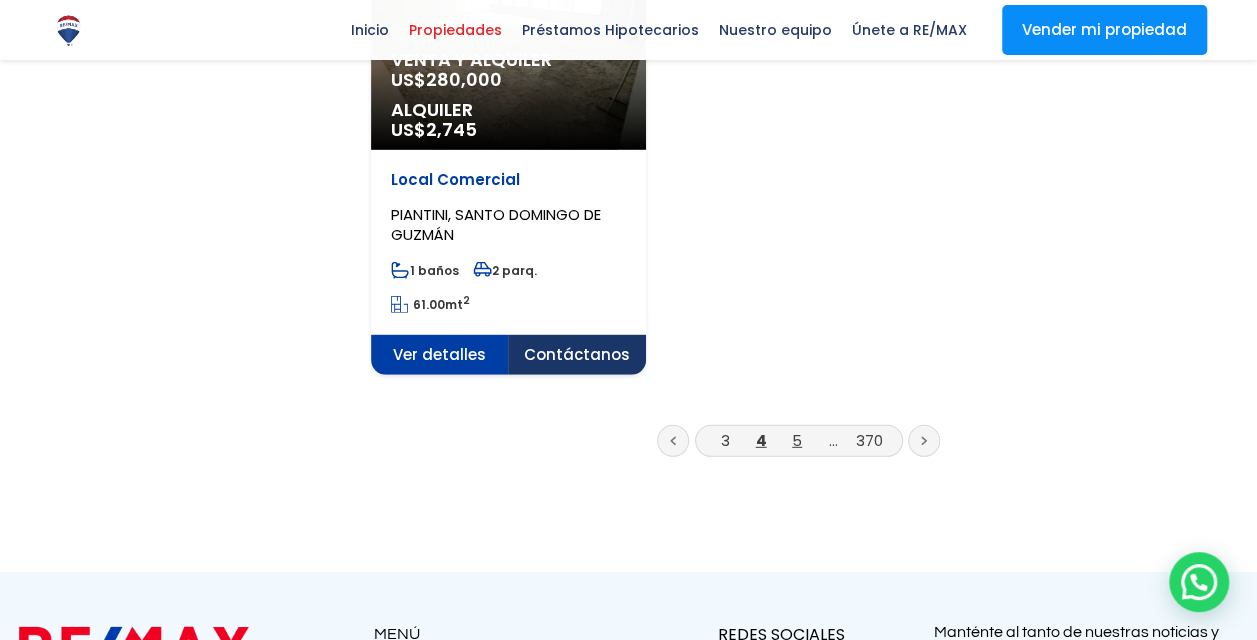 click on "5" at bounding box center (797, 440) 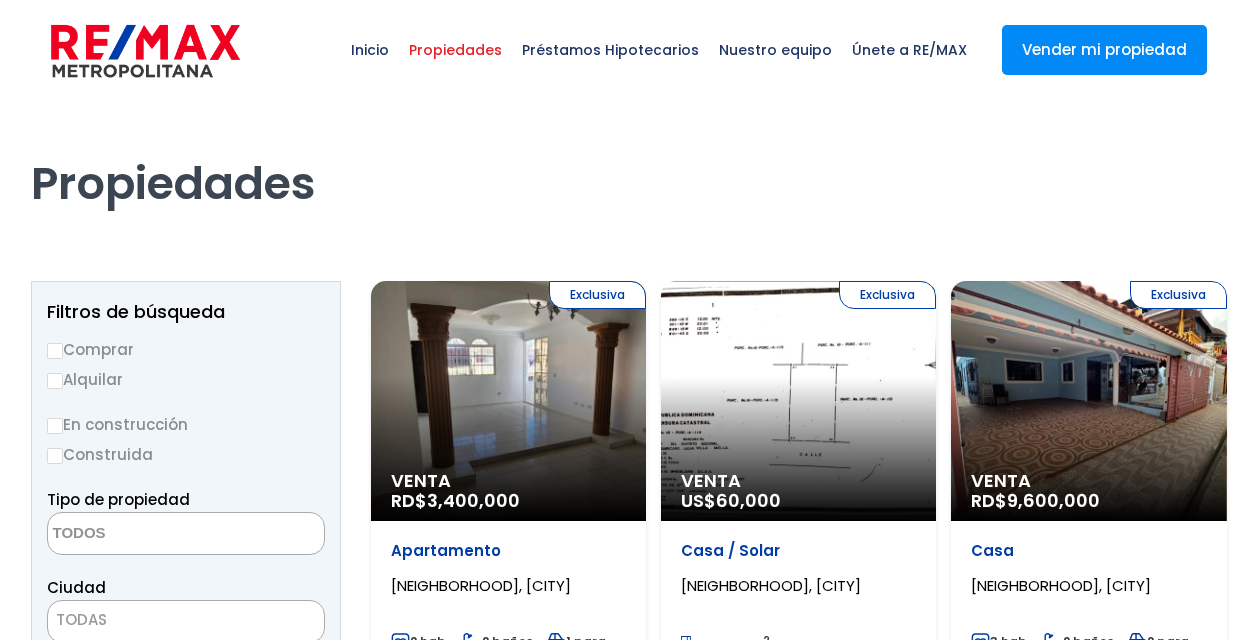 scroll, scrollTop: 0, scrollLeft: 0, axis: both 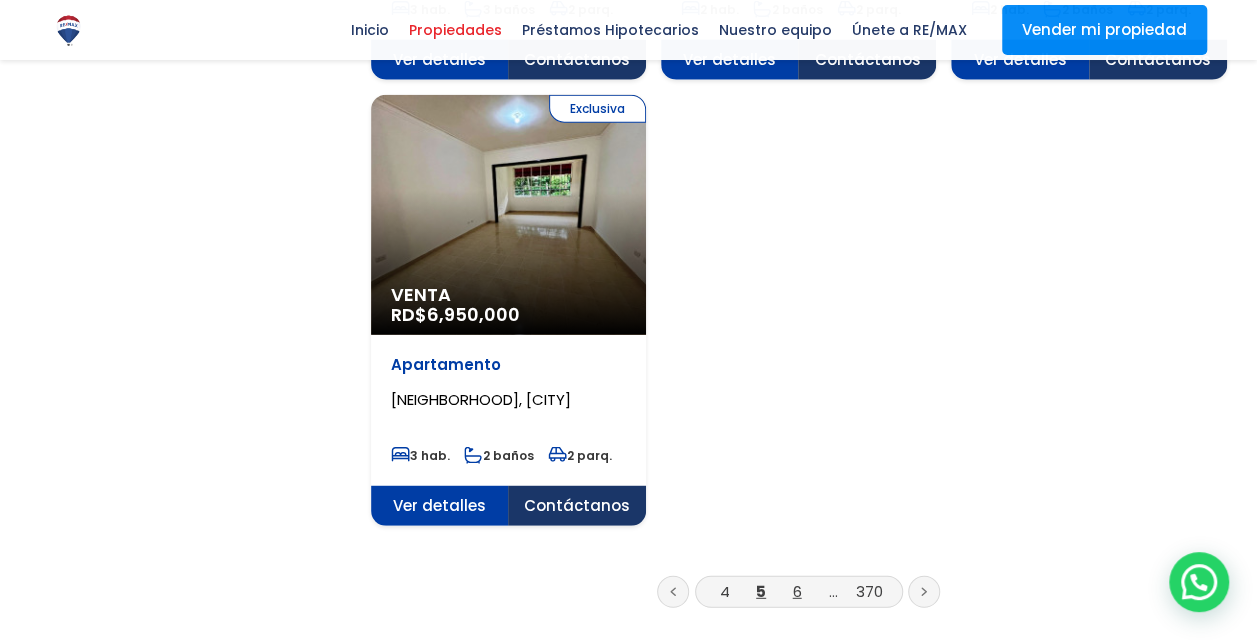 click on "6" at bounding box center (797, 591) 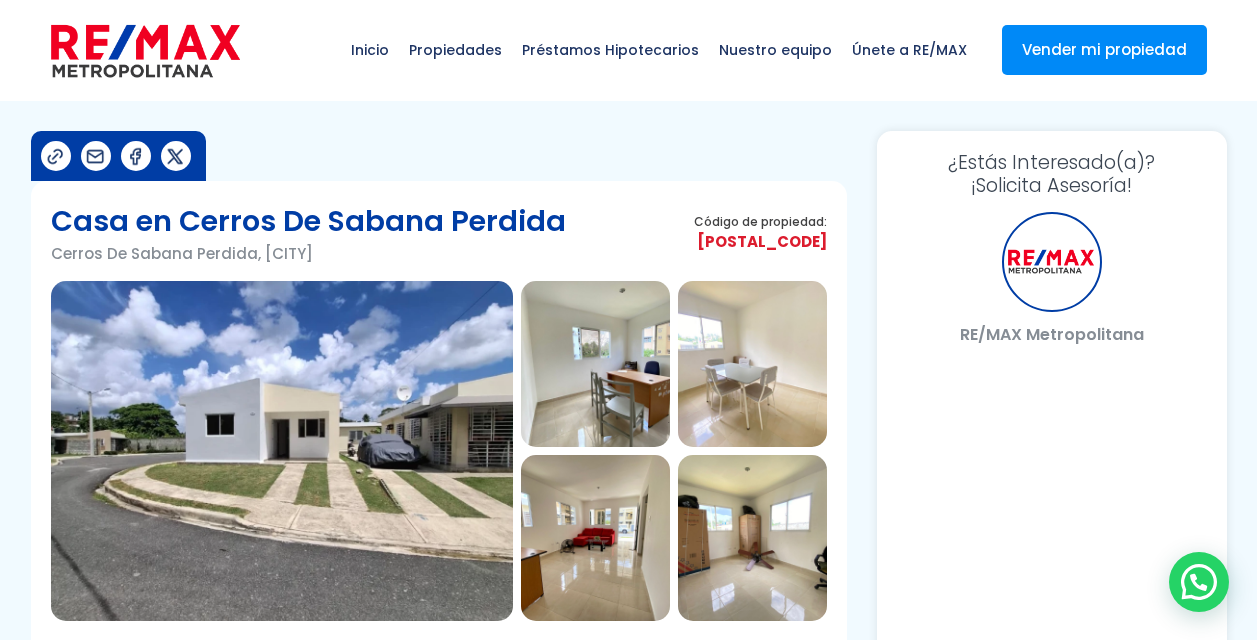 scroll, scrollTop: 0, scrollLeft: 0, axis: both 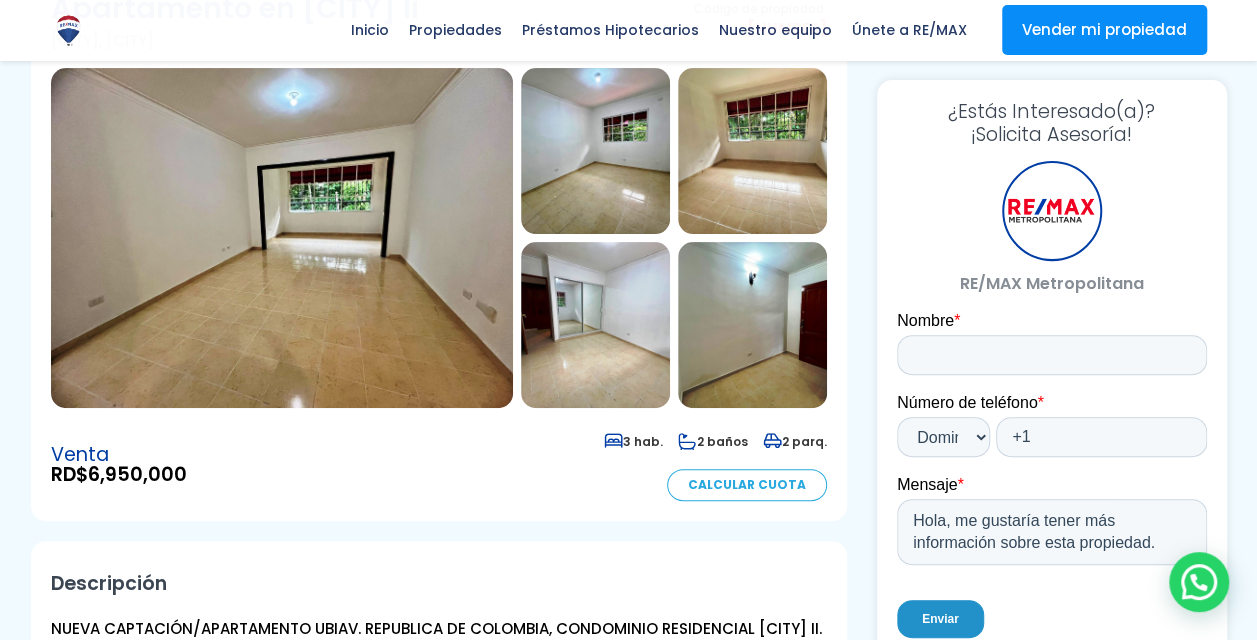 click at bounding box center (282, 238) 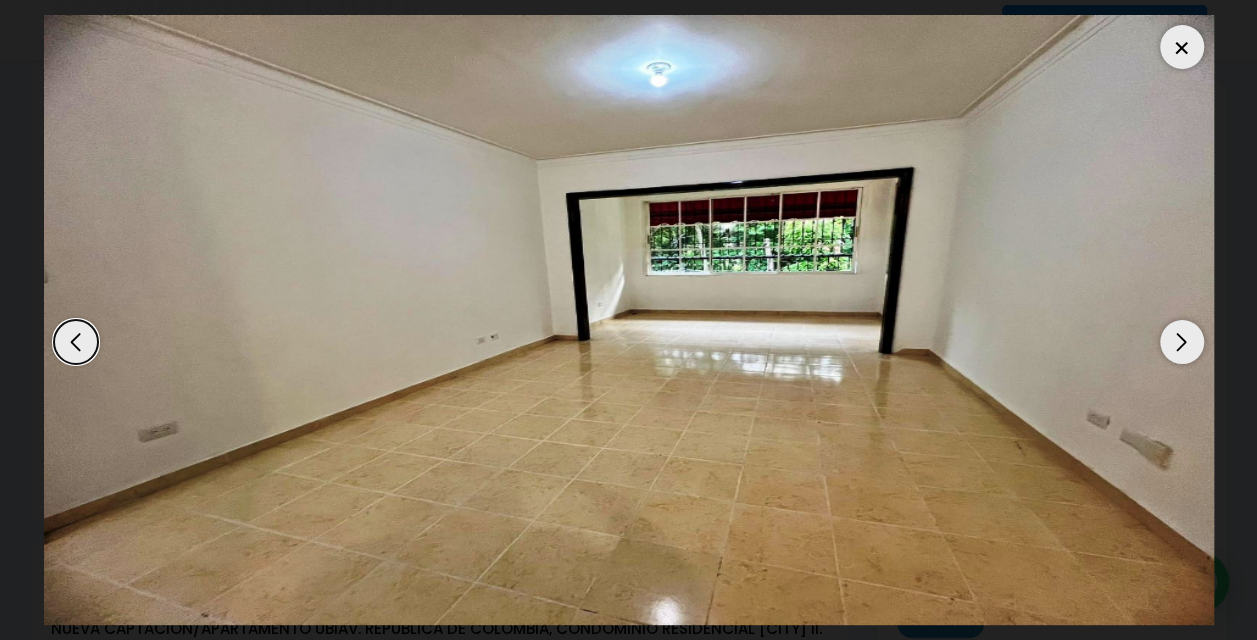 click at bounding box center (1182, 342) 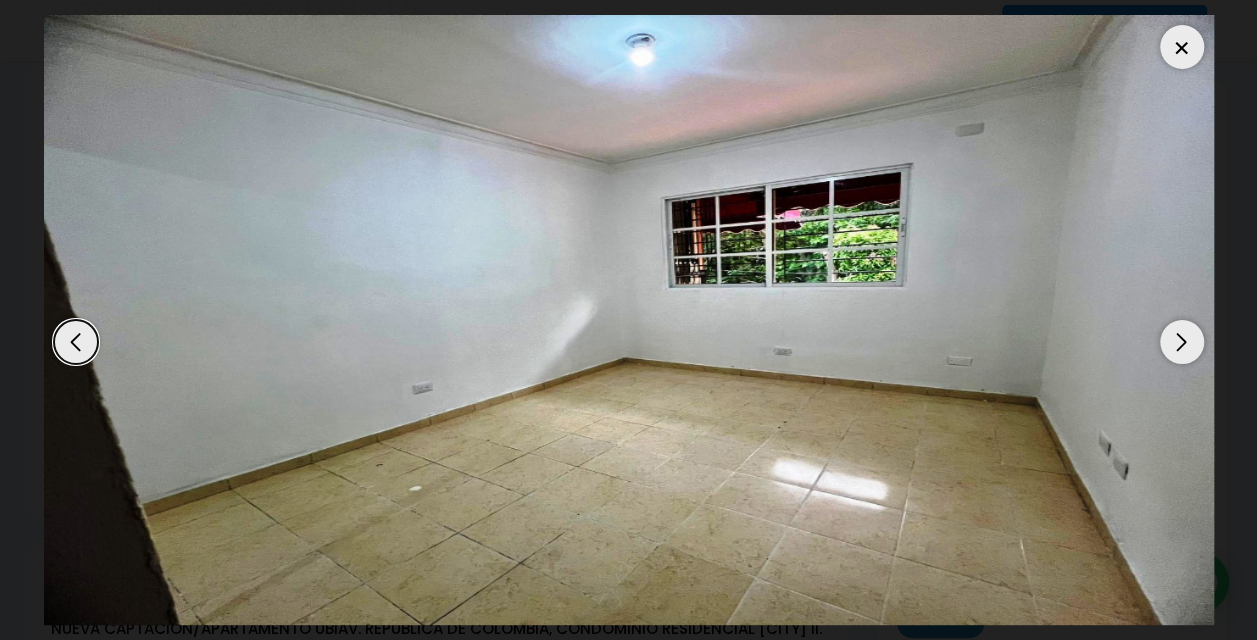 click at bounding box center [1182, 342] 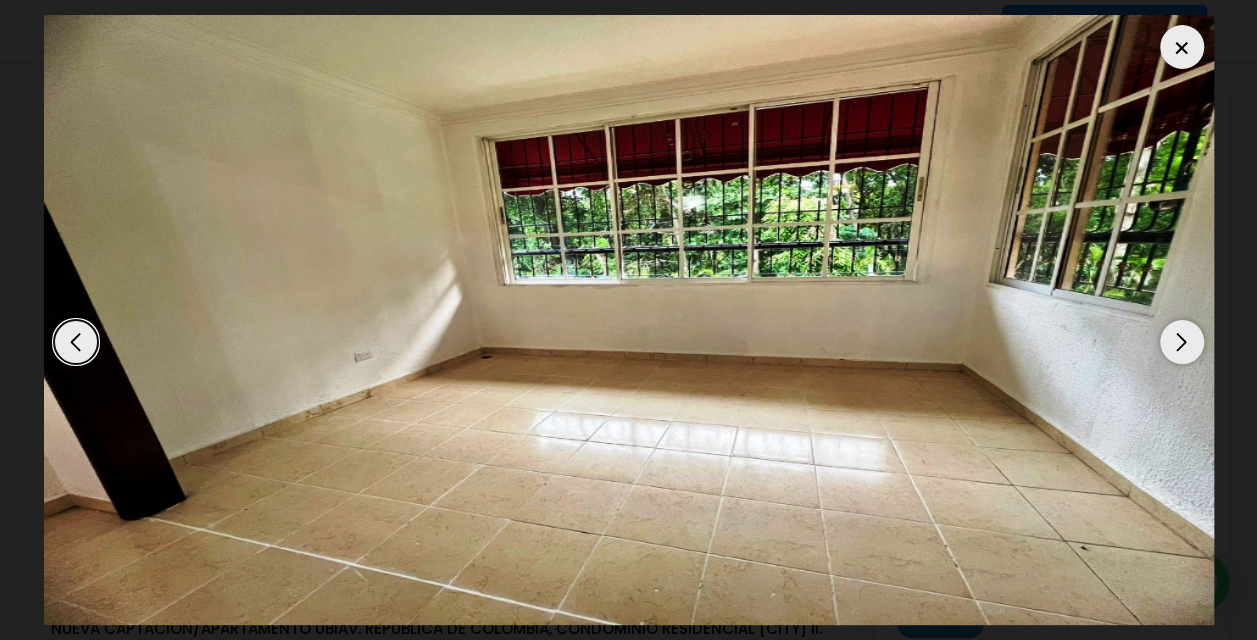 click at bounding box center [1182, 342] 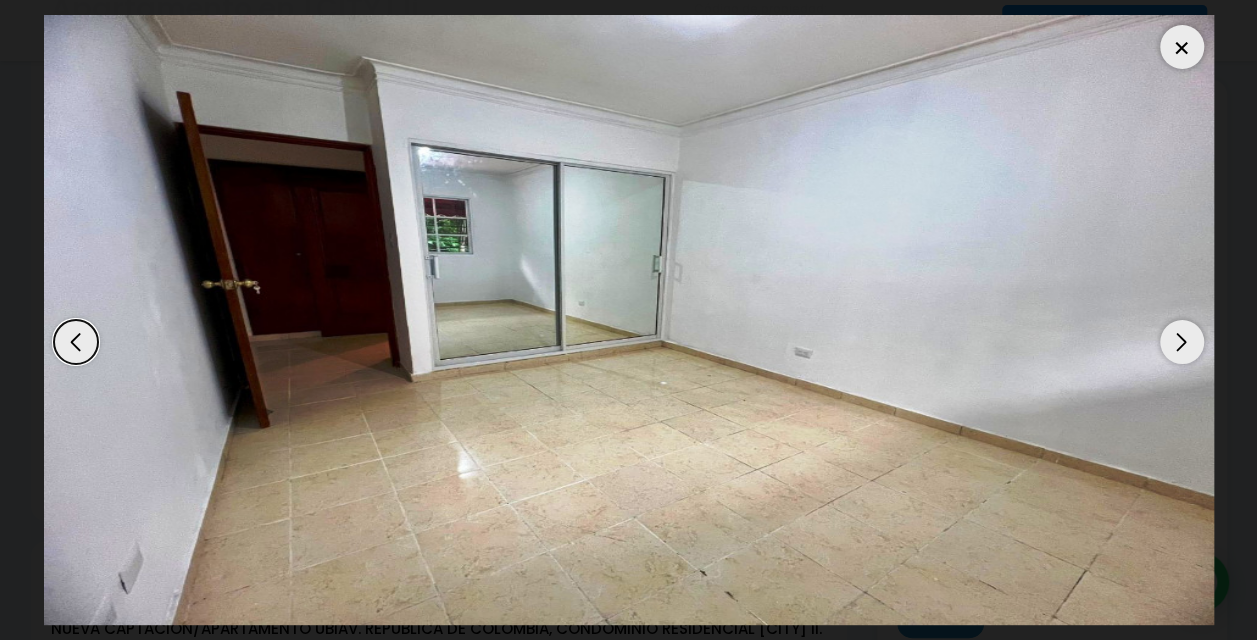 click at bounding box center (1182, 342) 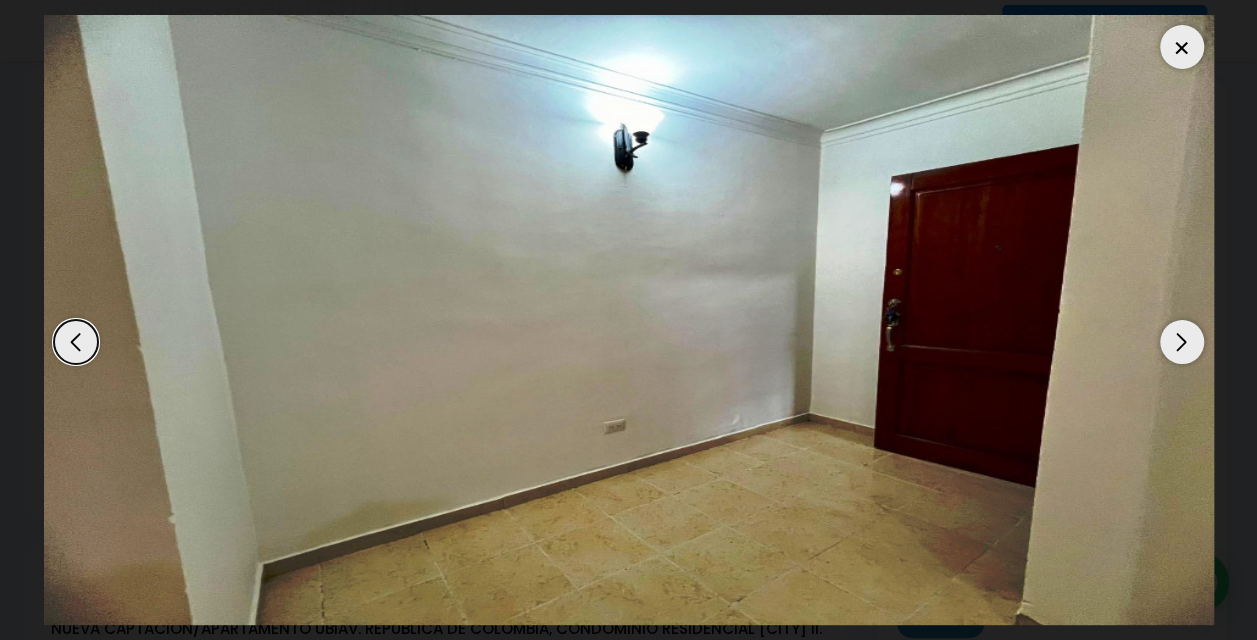 click at bounding box center (1182, 342) 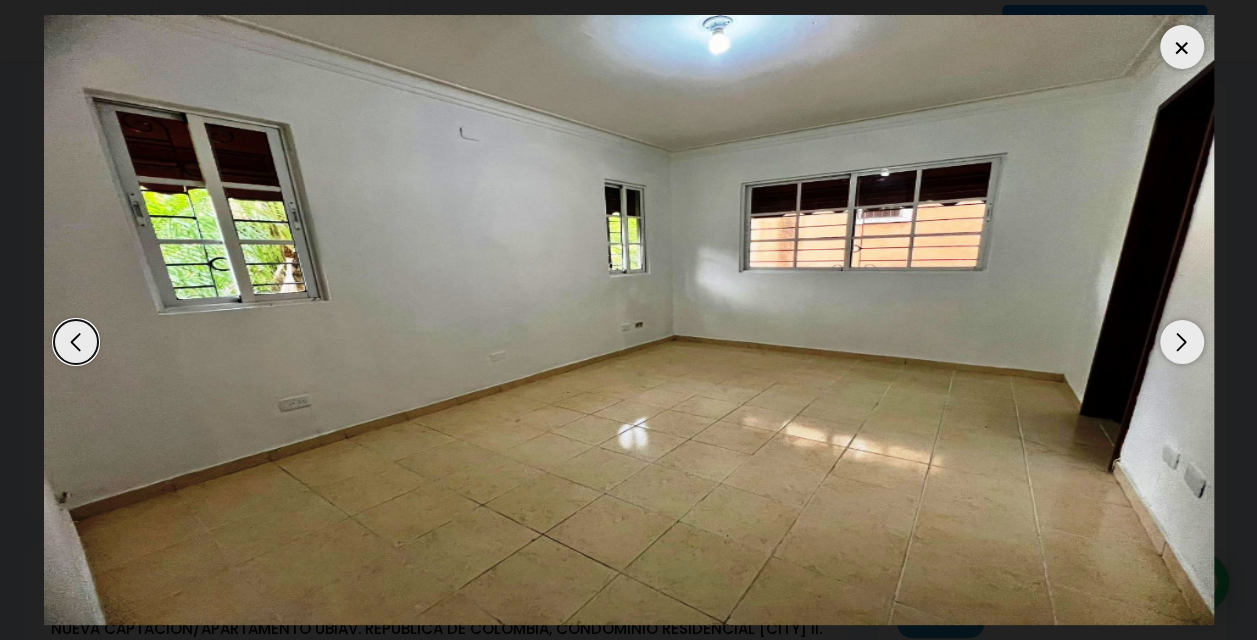click at bounding box center [1182, 342] 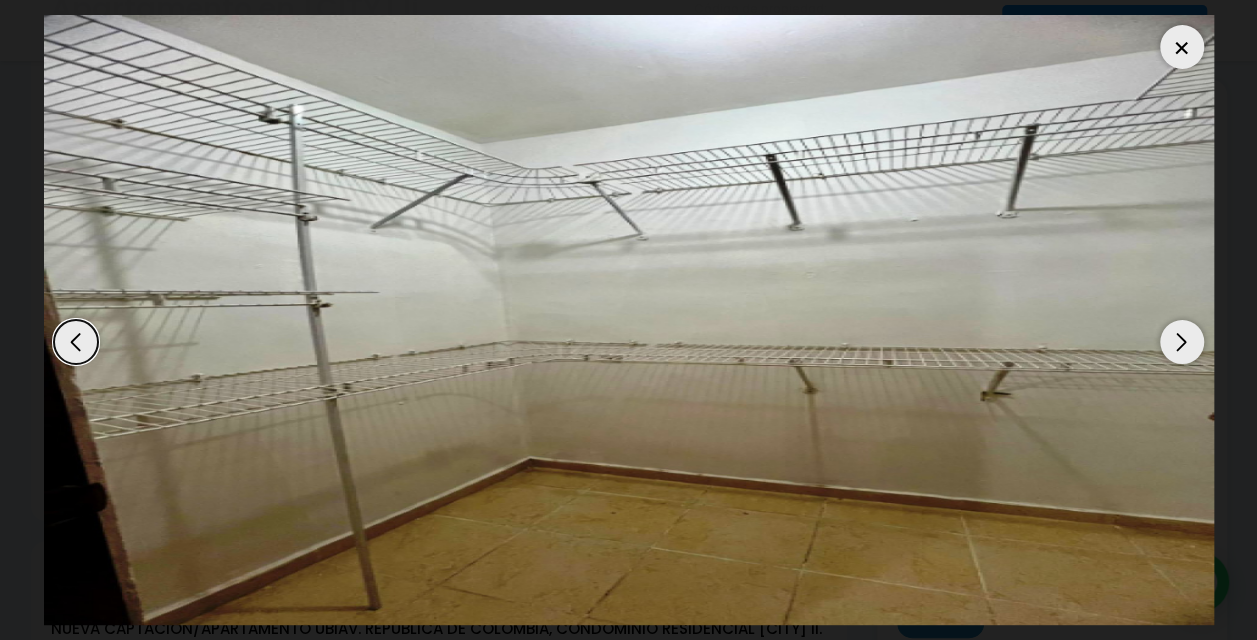 click at bounding box center (1182, 342) 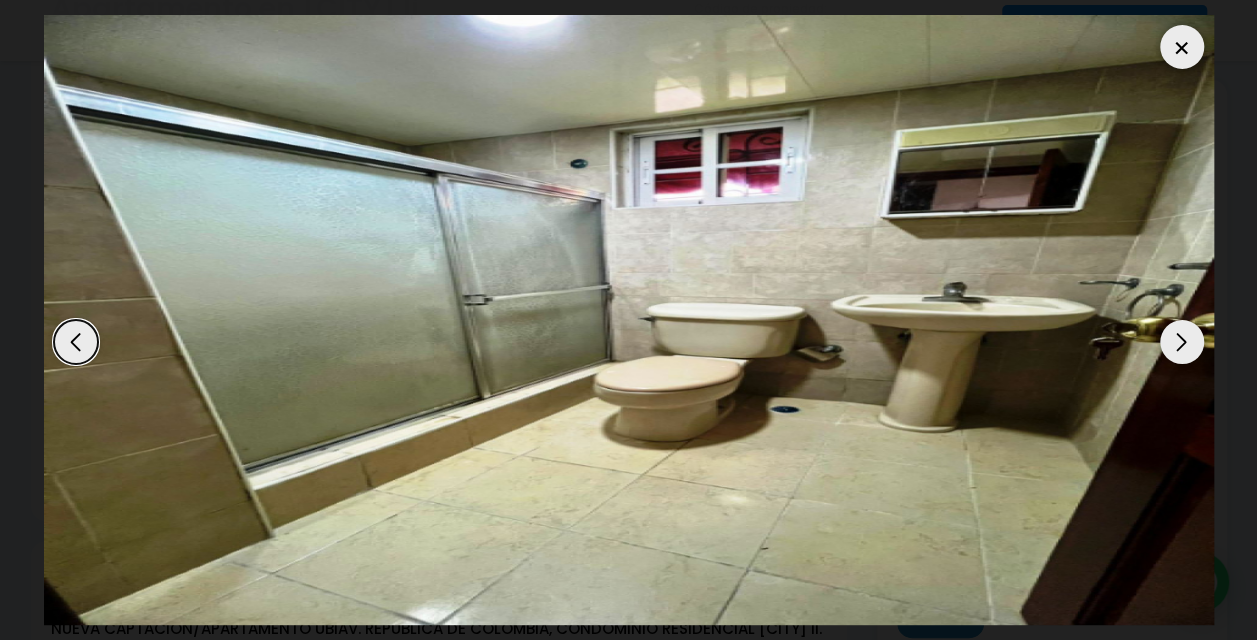 click at bounding box center (1182, 342) 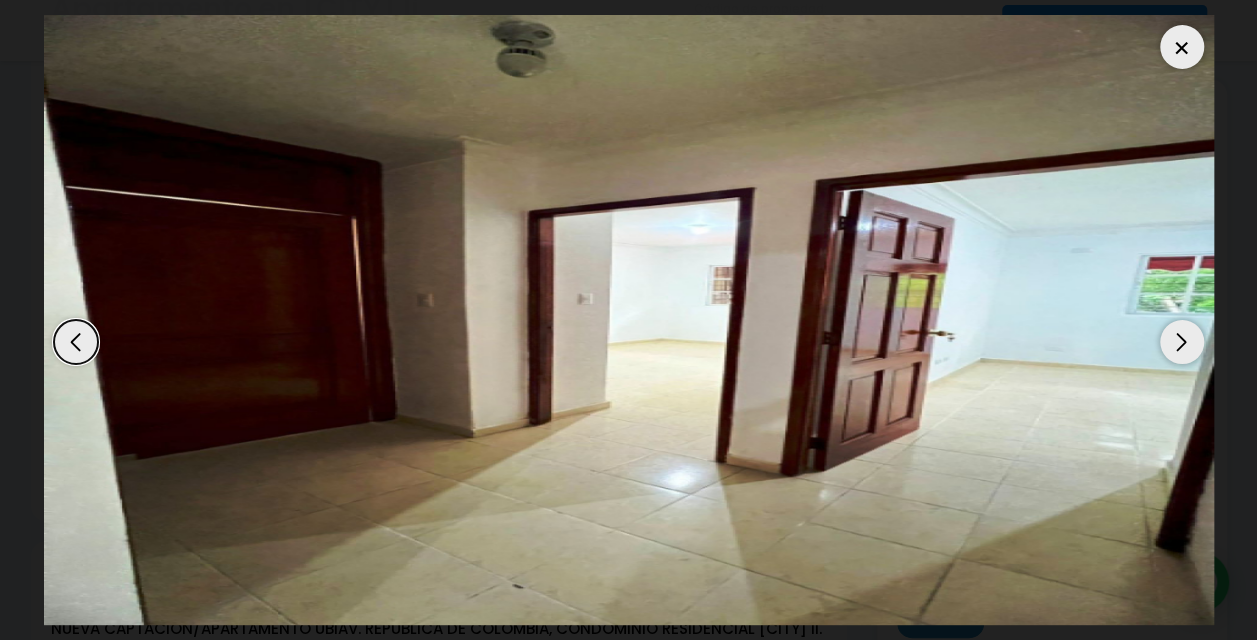 click at bounding box center [1182, 342] 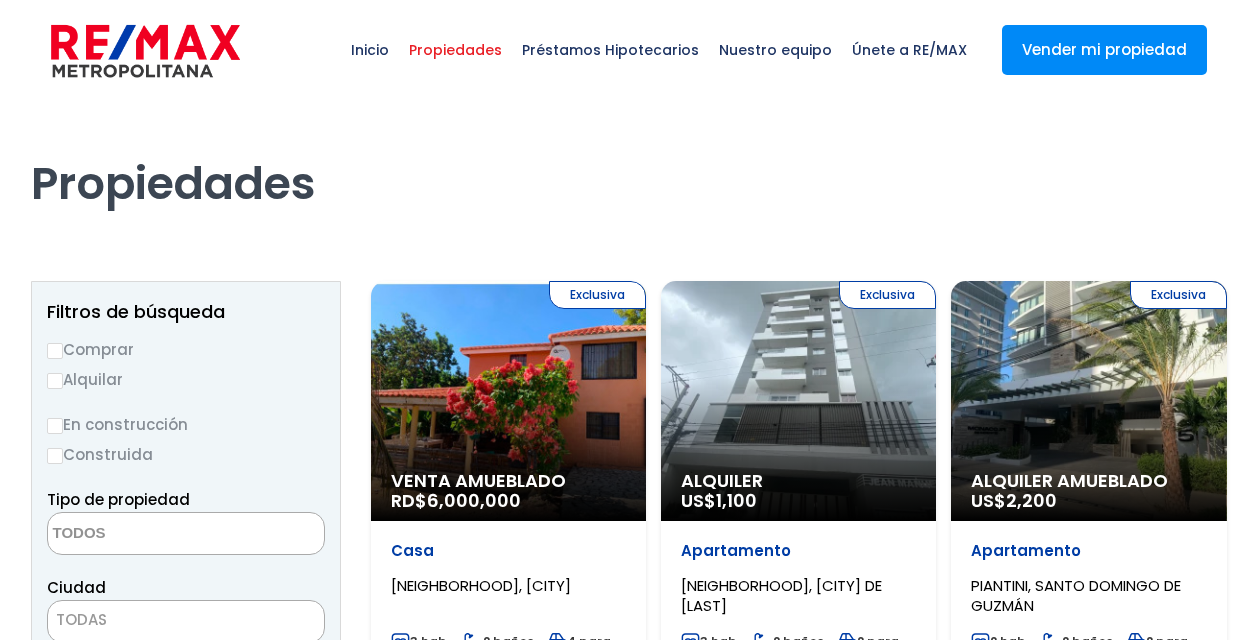 scroll, scrollTop: 0, scrollLeft: 0, axis: both 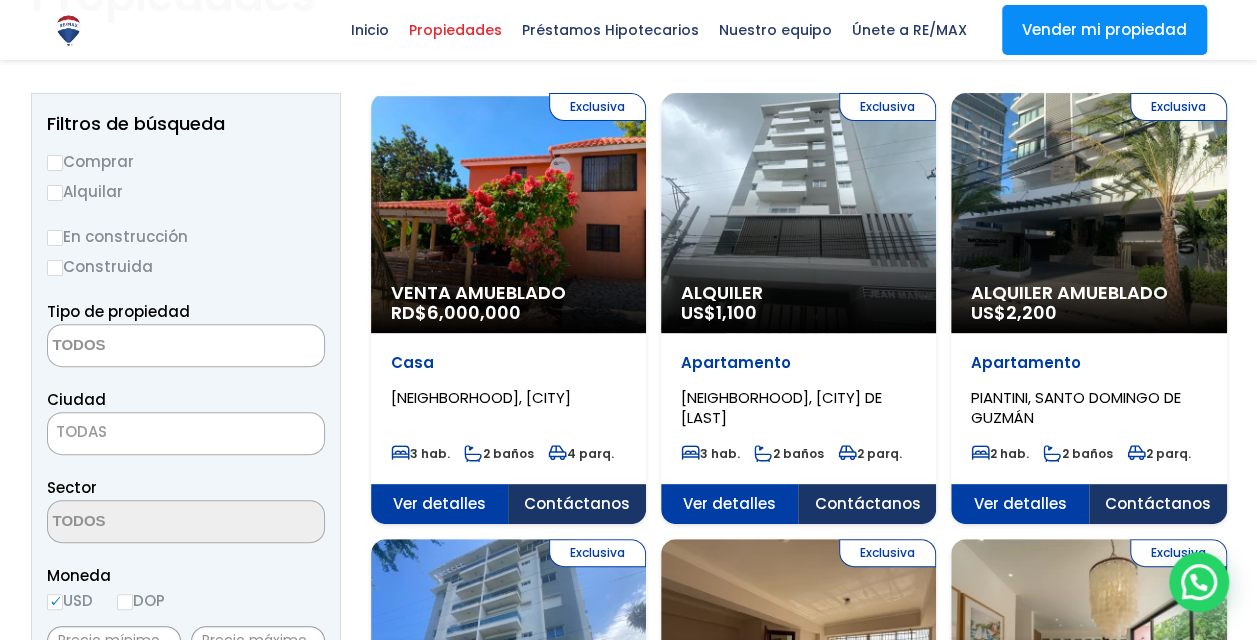 click on "Comprar" at bounding box center [55, 163] 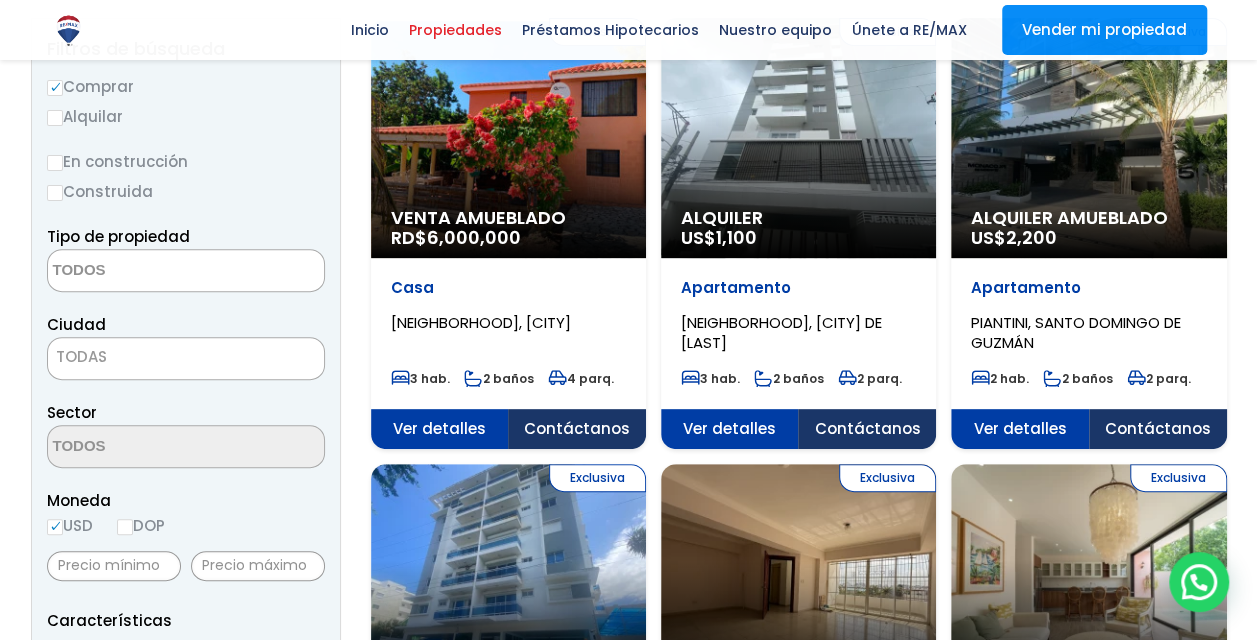 scroll, scrollTop: 263, scrollLeft: 0, axis: vertical 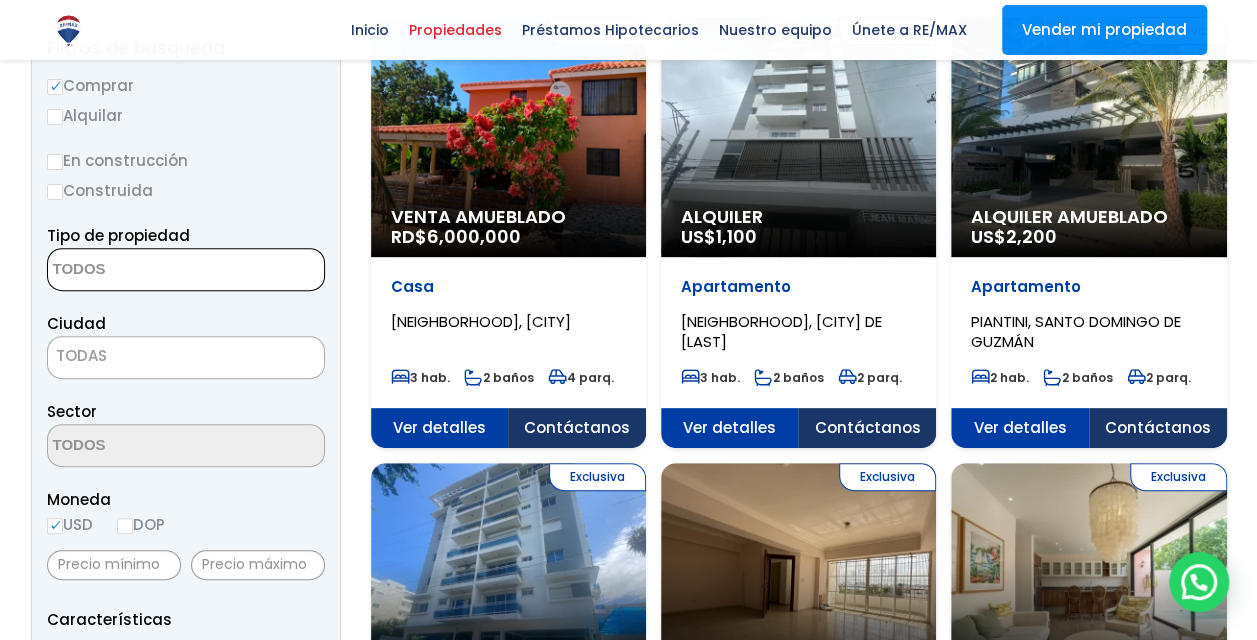 click at bounding box center [186, 269] 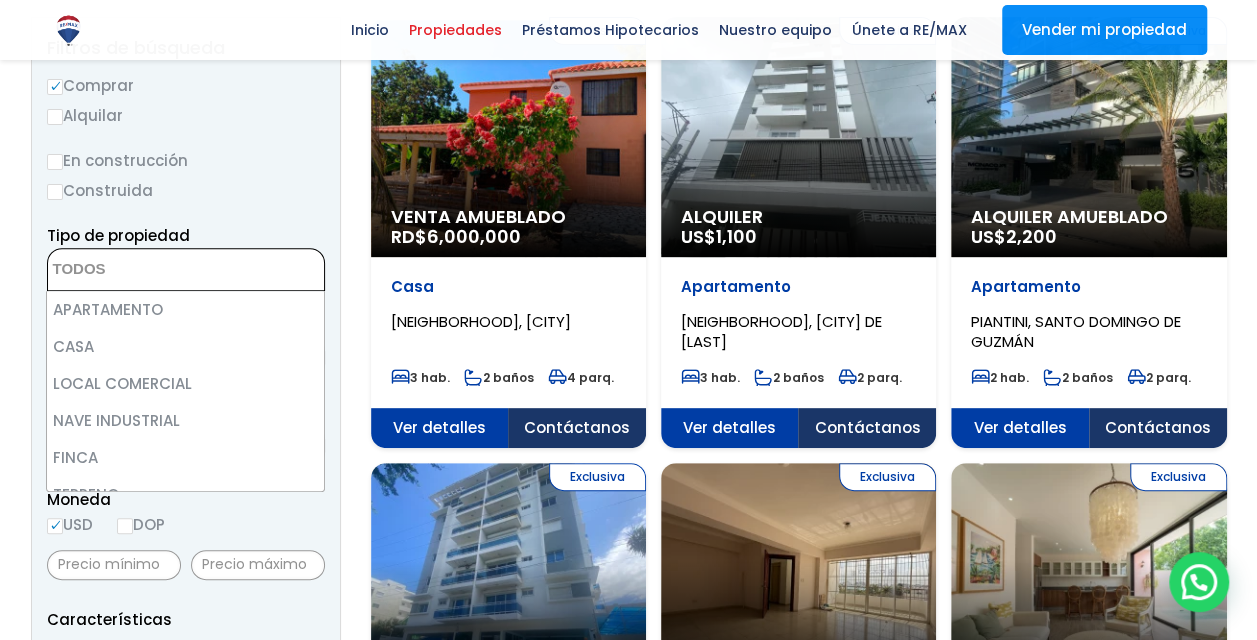 scroll, scrollTop: 1, scrollLeft: 0, axis: vertical 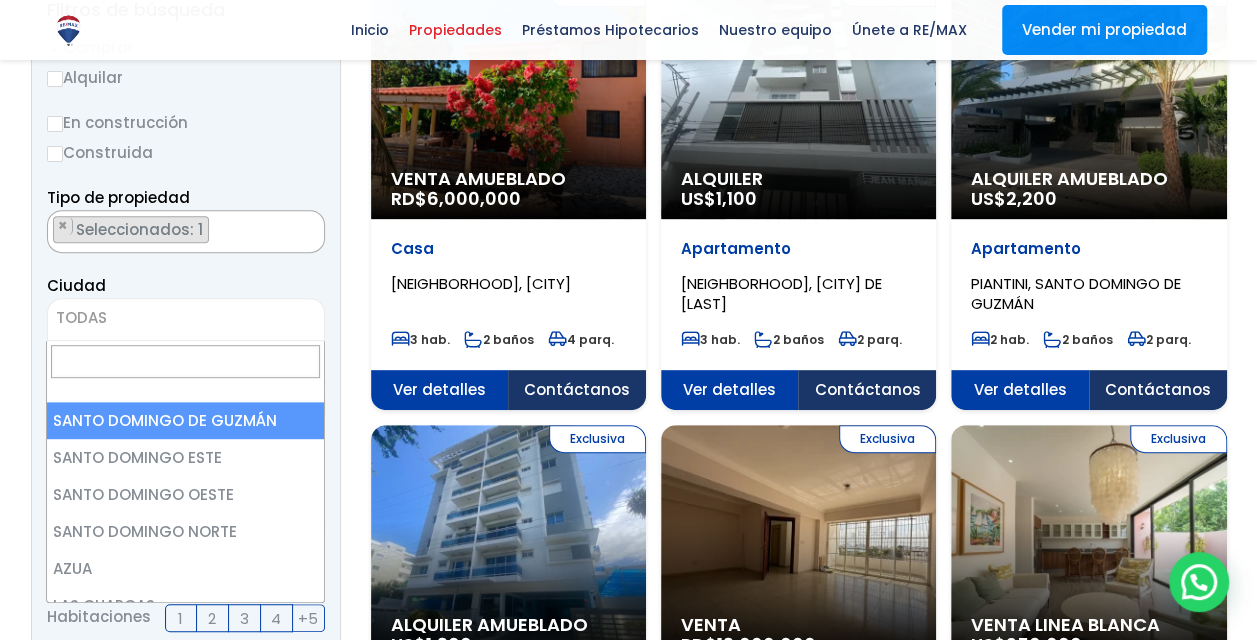 click on "TODAS" at bounding box center [186, 318] 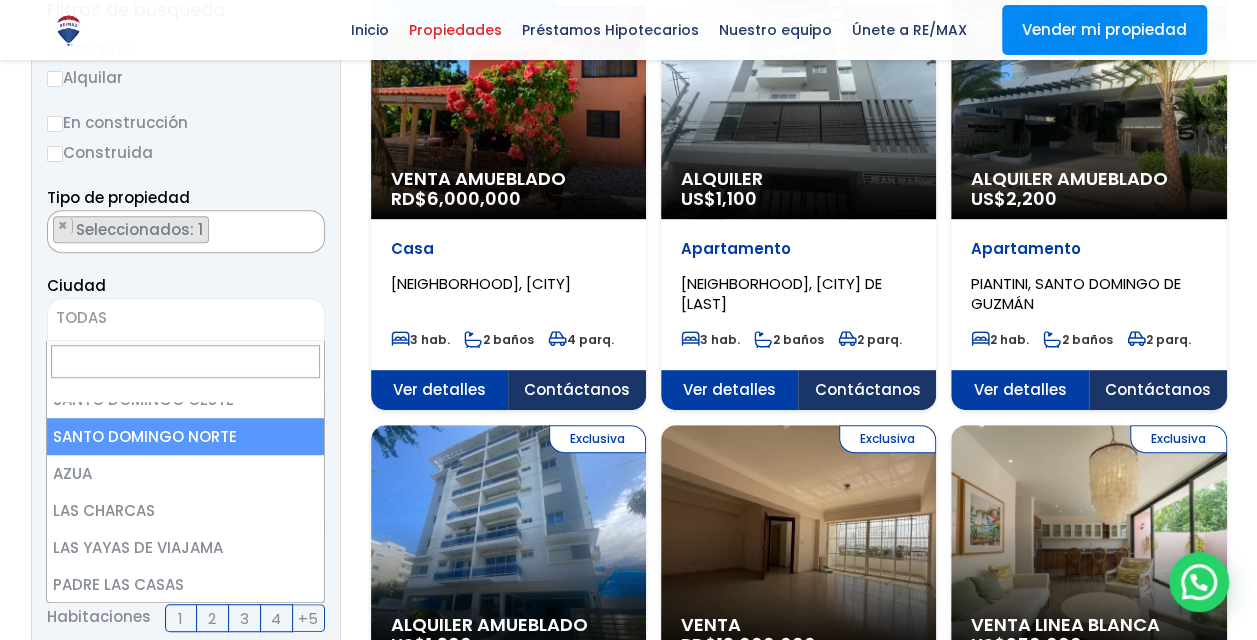 scroll, scrollTop: 0, scrollLeft: 0, axis: both 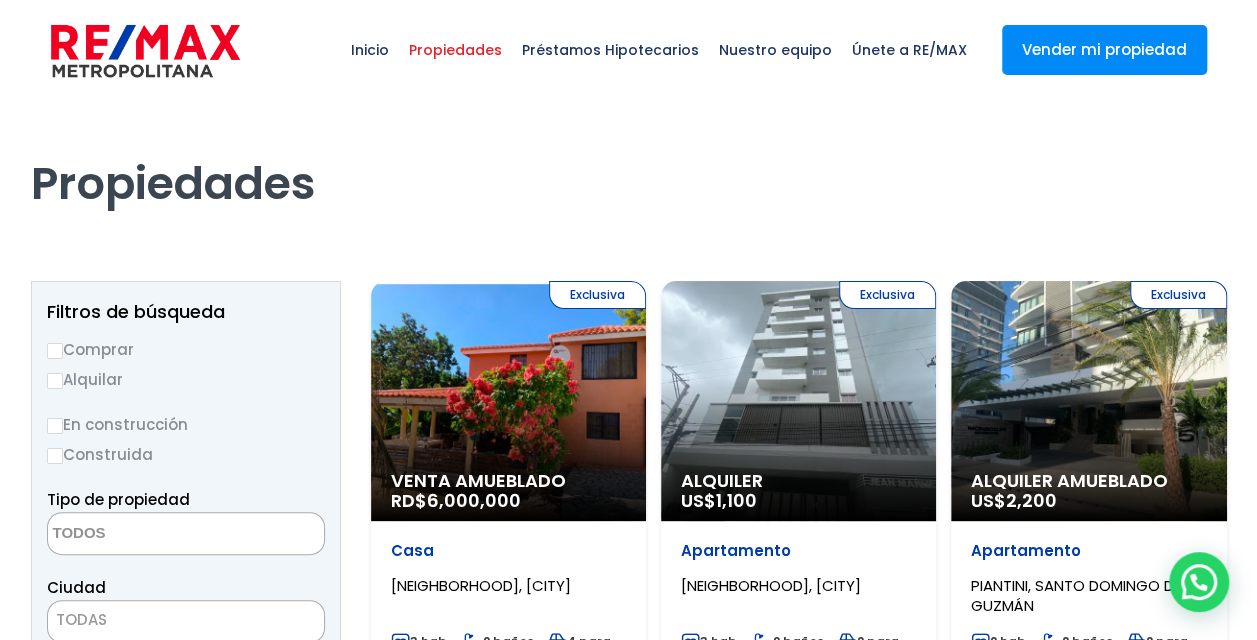 click on "Comprar" at bounding box center [186, 349] 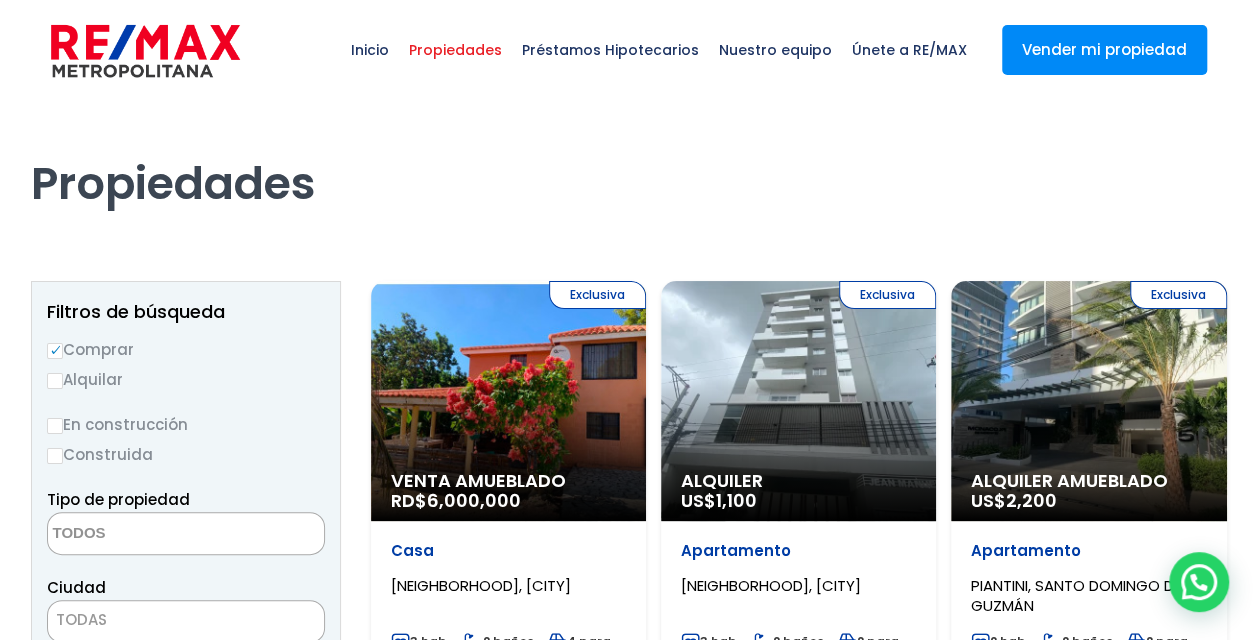 click on "Construida" at bounding box center [55, 456] 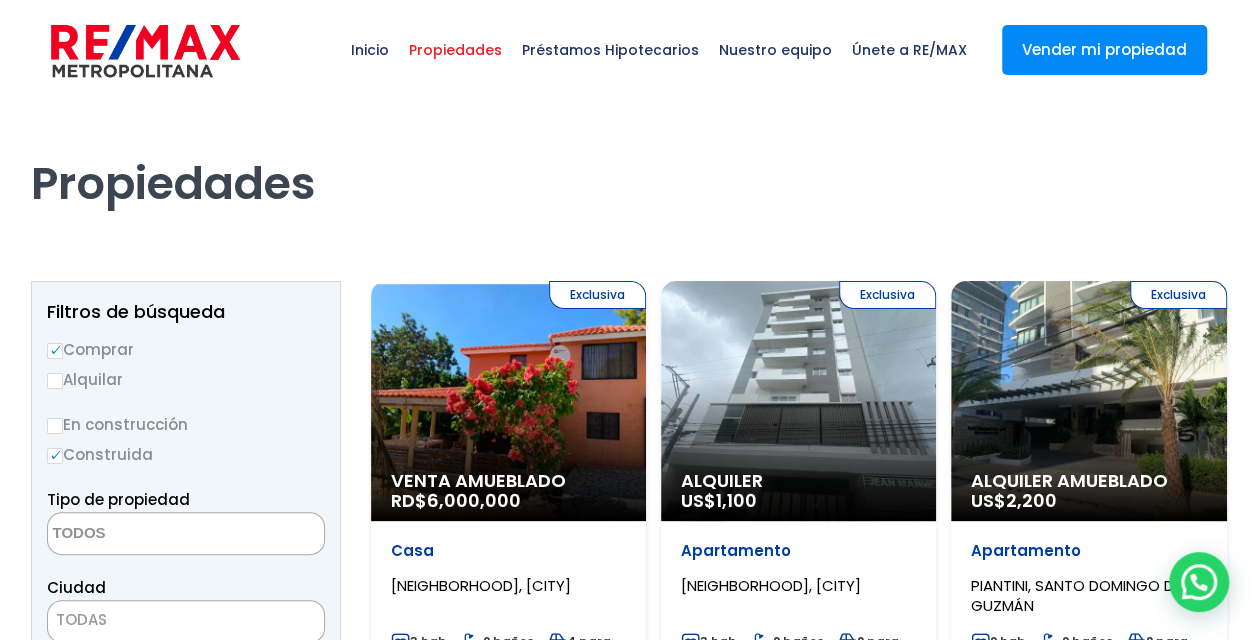 click on "En construcción" at bounding box center [55, 426] 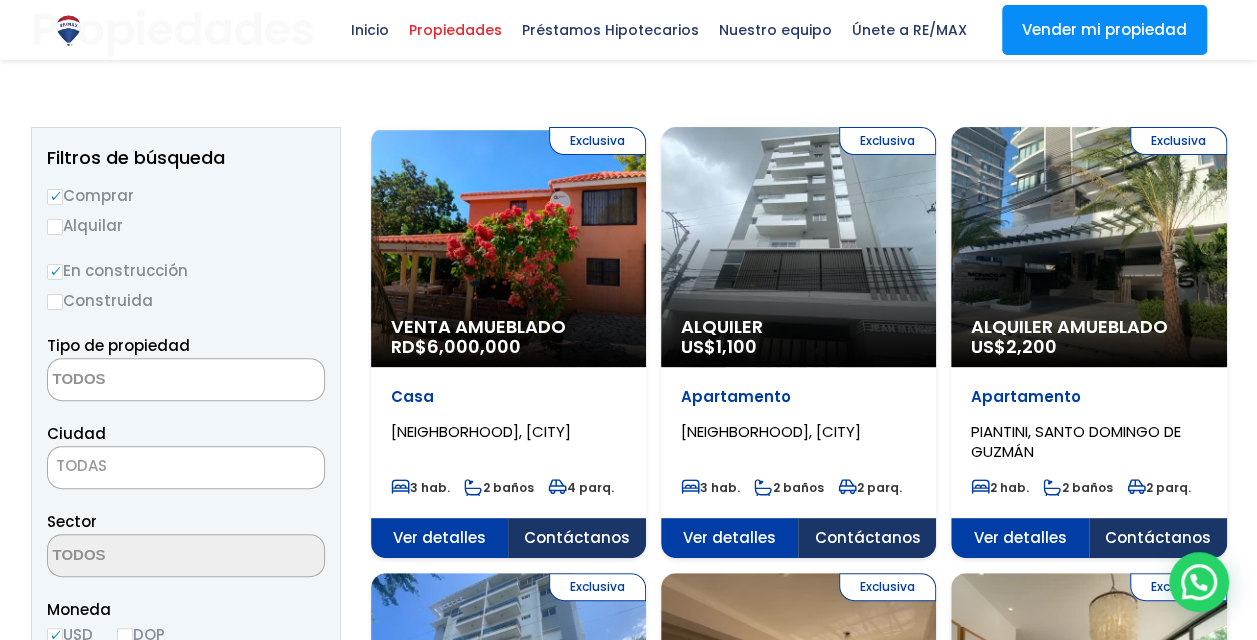 scroll, scrollTop: 154, scrollLeft: 0, axis: vertical 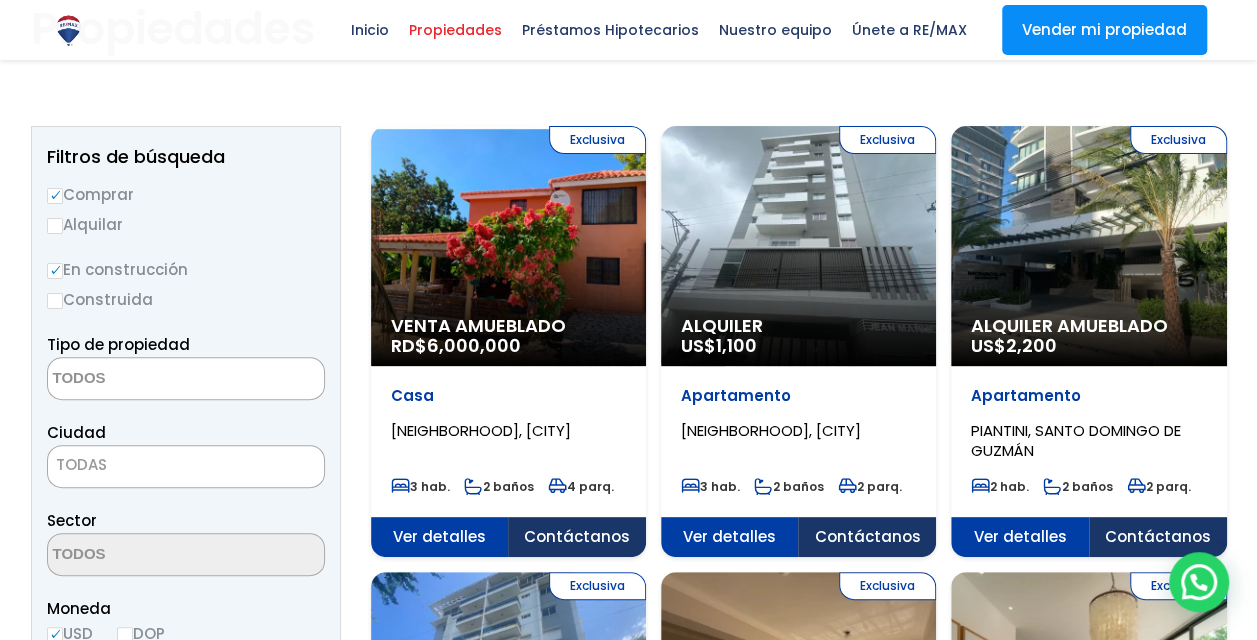 click on "Comprar
Alquilar
En construcción
Construida
Tipo de propiedad
APARTAMENTO
CASA
LOCAL COMERCIAL
NAVE INDUSTRIAL
FINCA
TERRENO
NEGOCIO
EDIFICIO
TURíSTICO
HOTEL
CASA O SOLAR
EDIFICIO O SOLAR
PROYECTO
PENTHOUSE
ESTACIóN DE COMBUSTIBLE
AZUA" at bounding box center [186, 824] 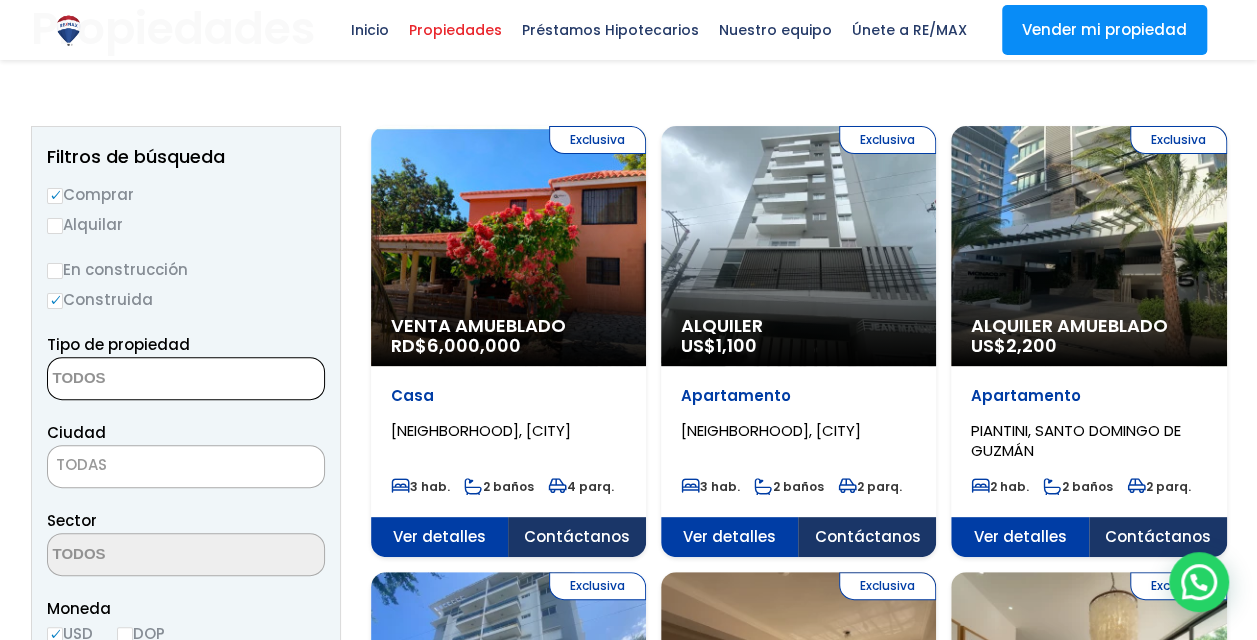 click at bounding box center [145, 379] 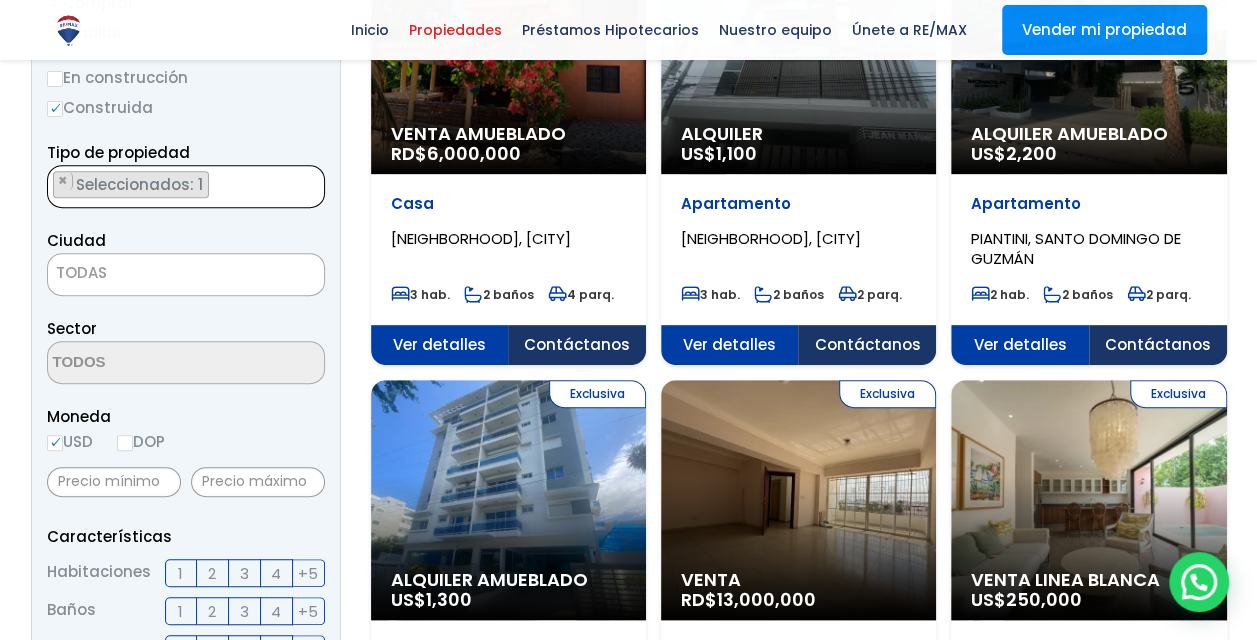 scroll, scrollTop: 348, scrollLeft: 0, axis: vertical 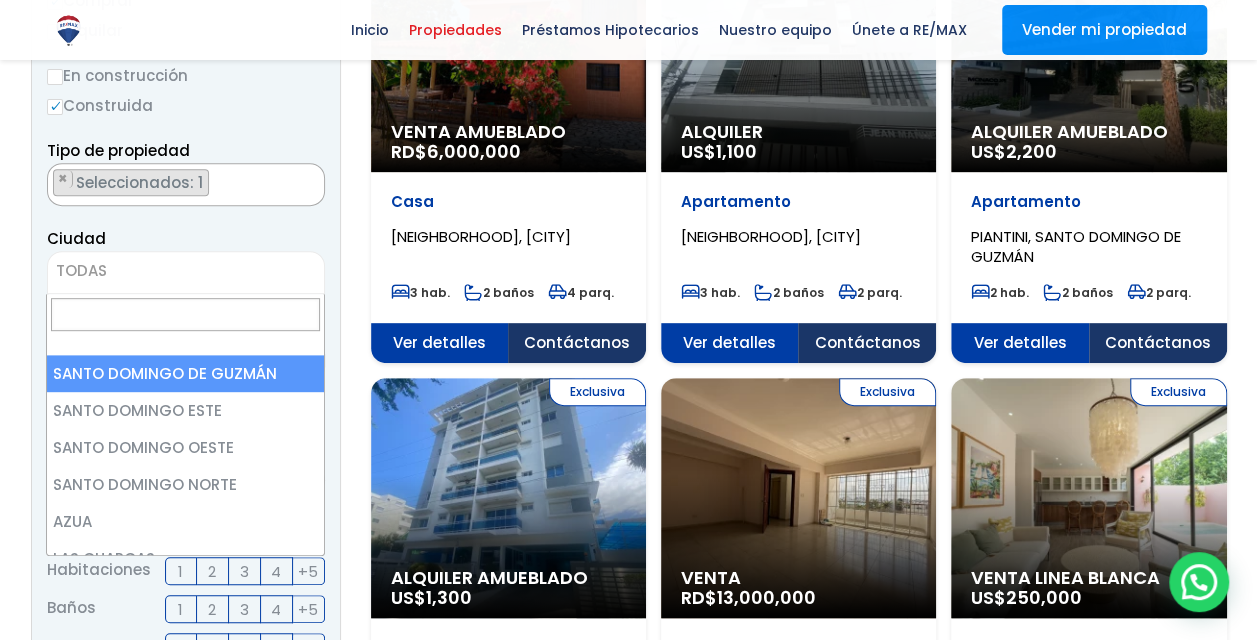 click on "TODAS" at bounding box center [186, 271] 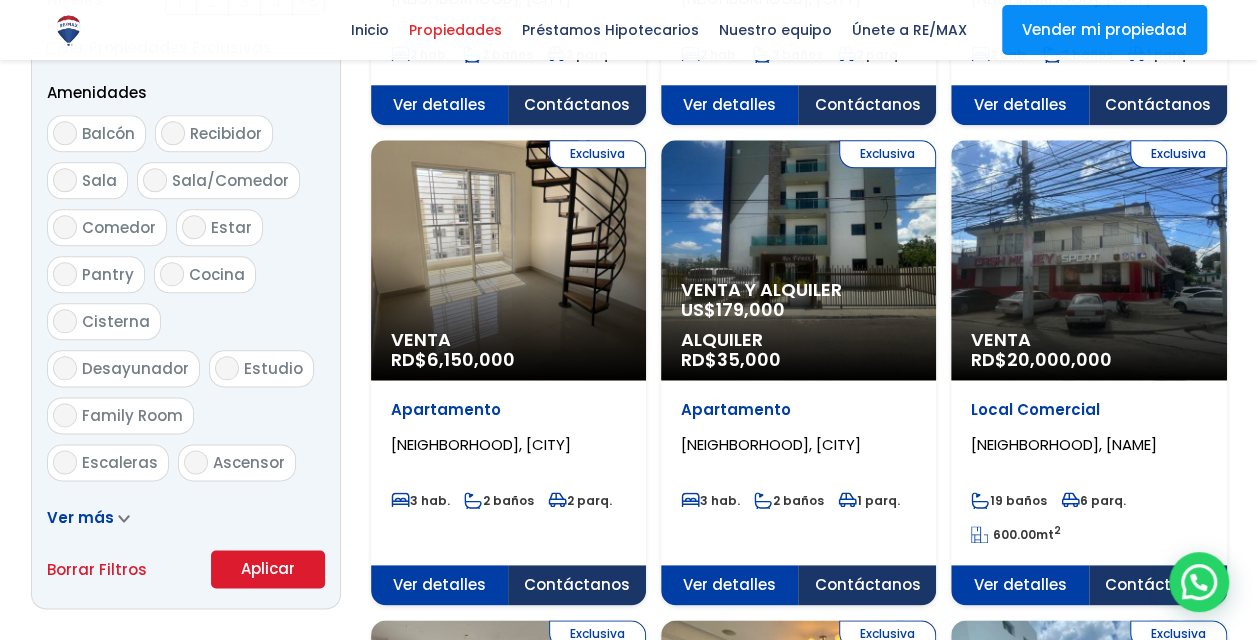 scroll, scrollTop: 1033, scrollLeft: 0, axis: vertical 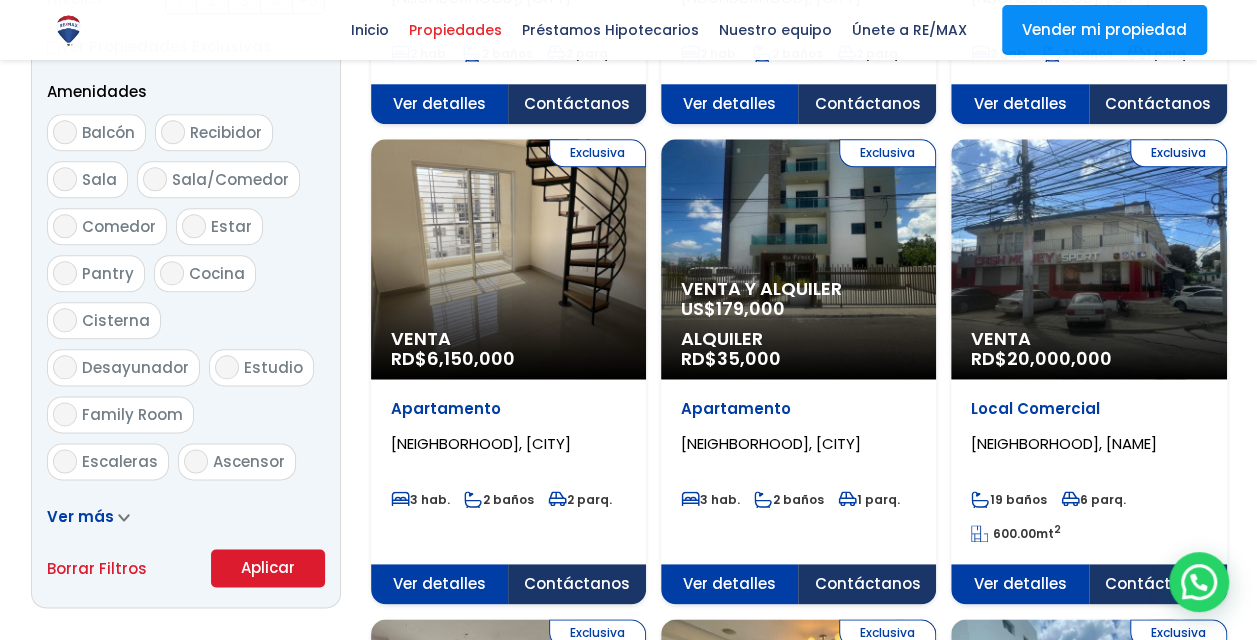 click on "Aplicar" at bounding box center (268, 568) 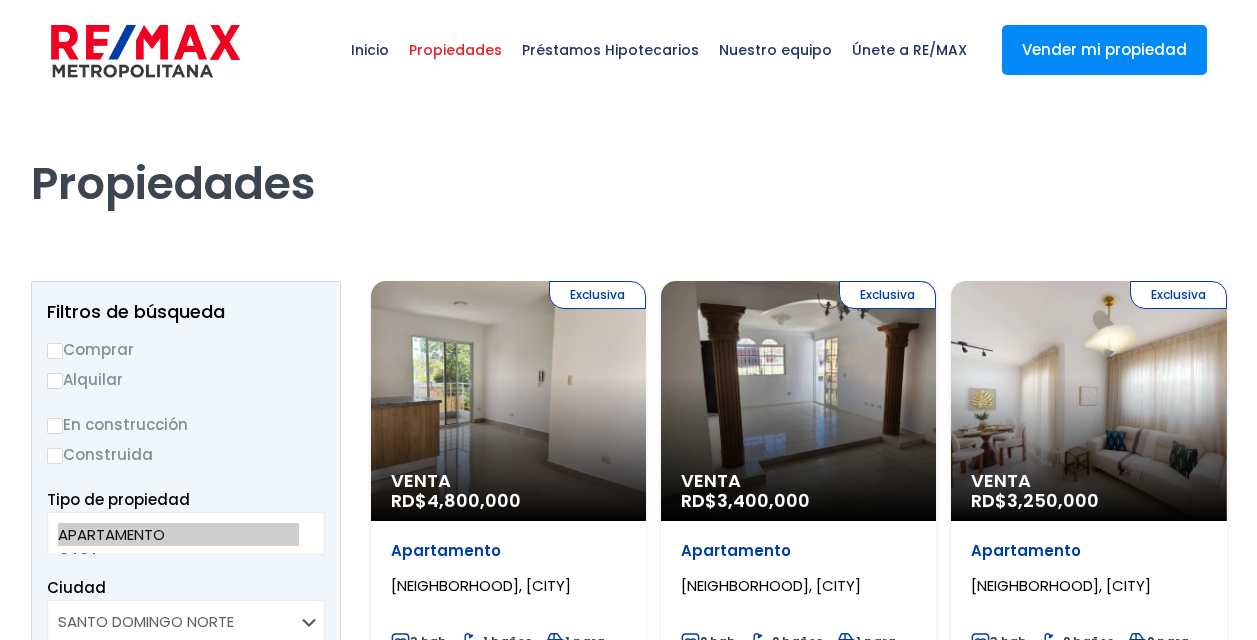 scroll, scrollTop: 0, scrollLeft: 0, axis: both 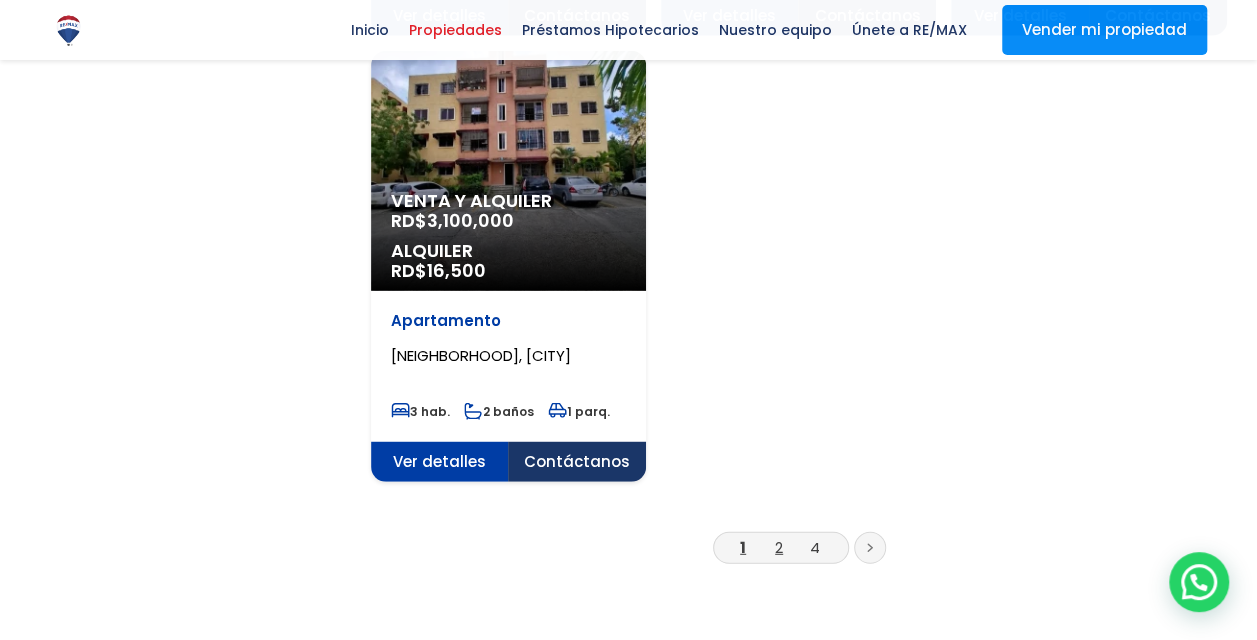 click on "2" at bounding box center [779, 547] 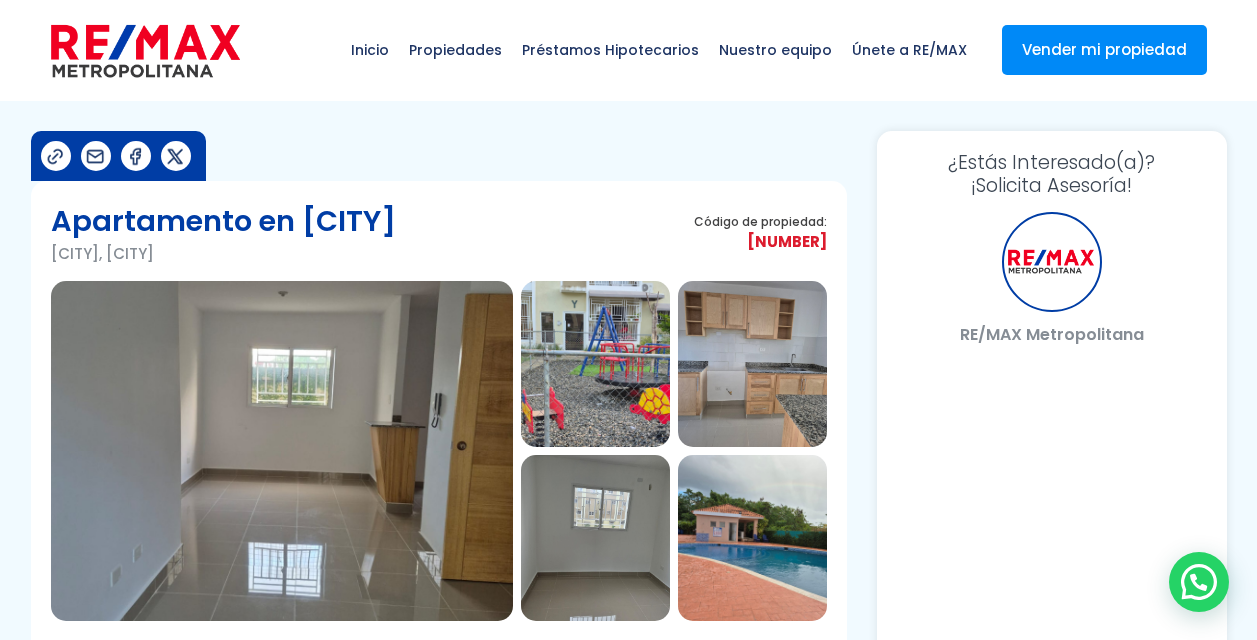 scroll, scrollTop: 0, scrollLeft: 0, axis: both 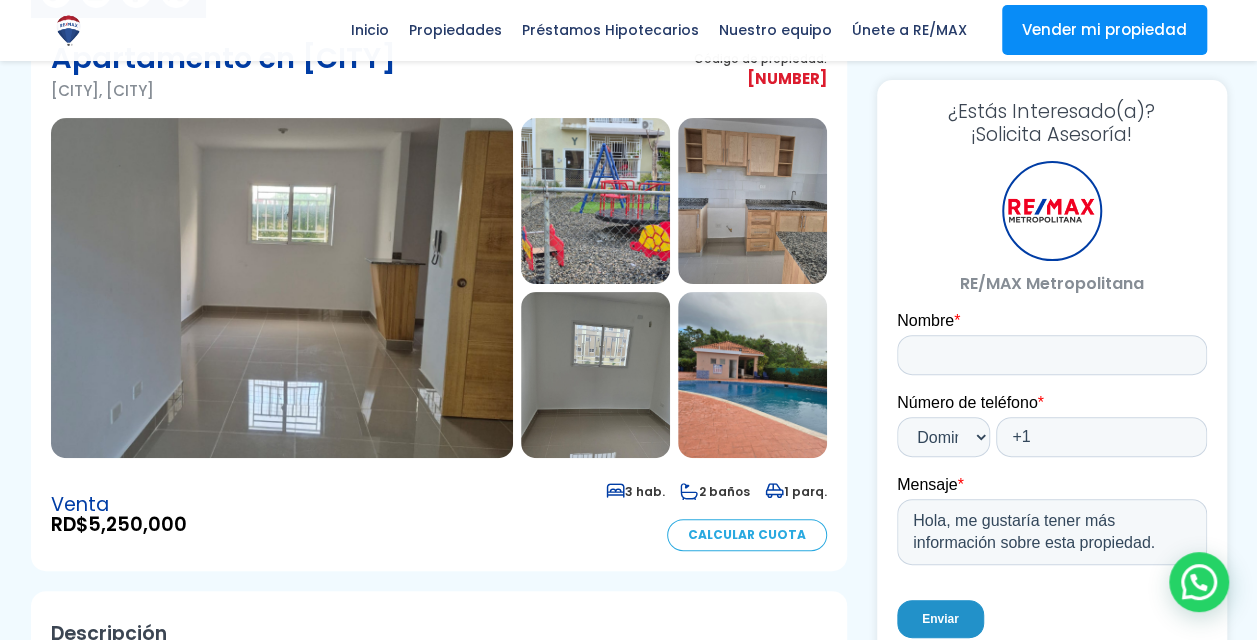 click at bounding box center (282, 288) 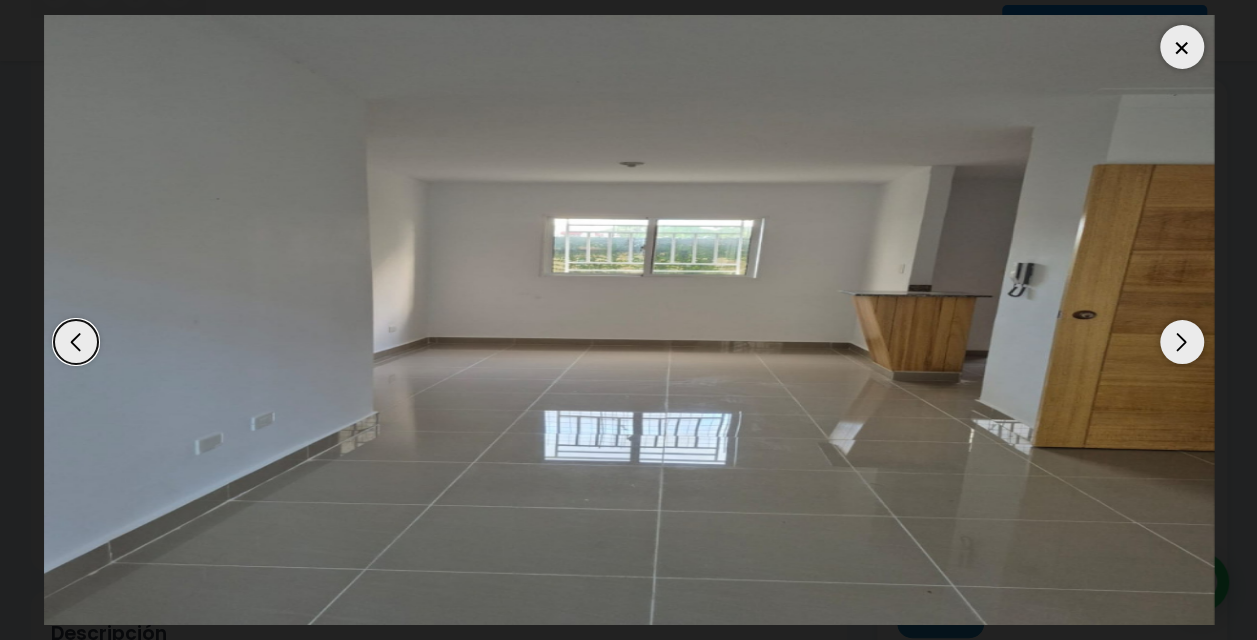 click at bounding box center [1182, 342] 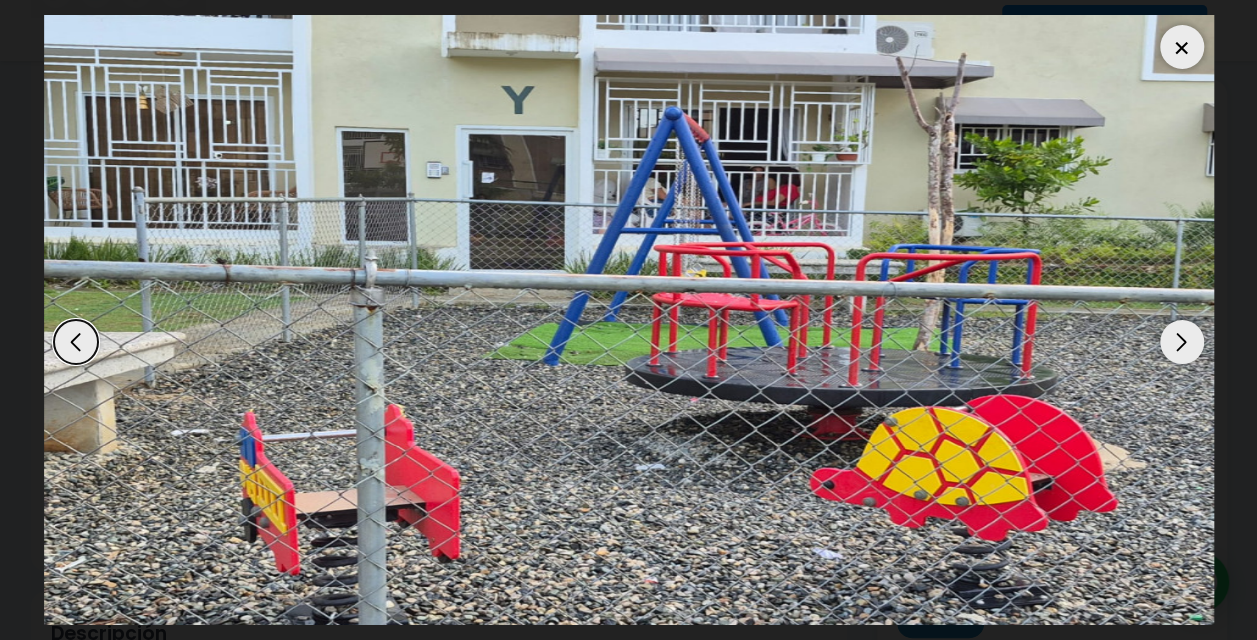 click at bounding box center (1182, 342) 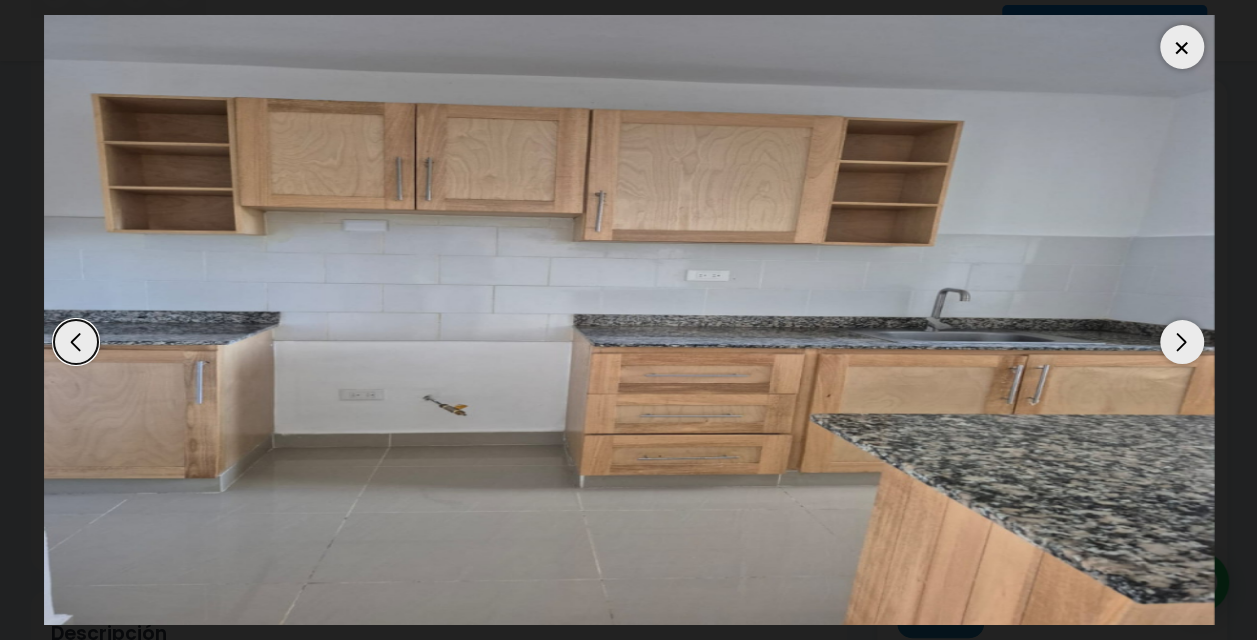 click at bounding box center [1182, 342] 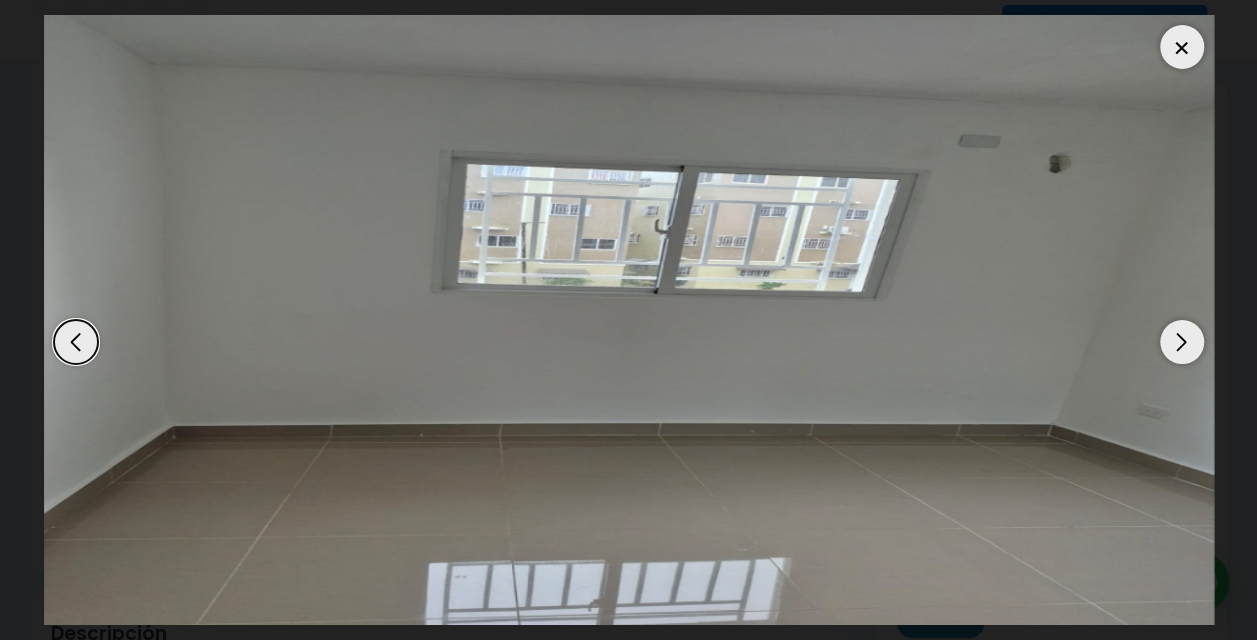 click at bounding box center [1182, 342] 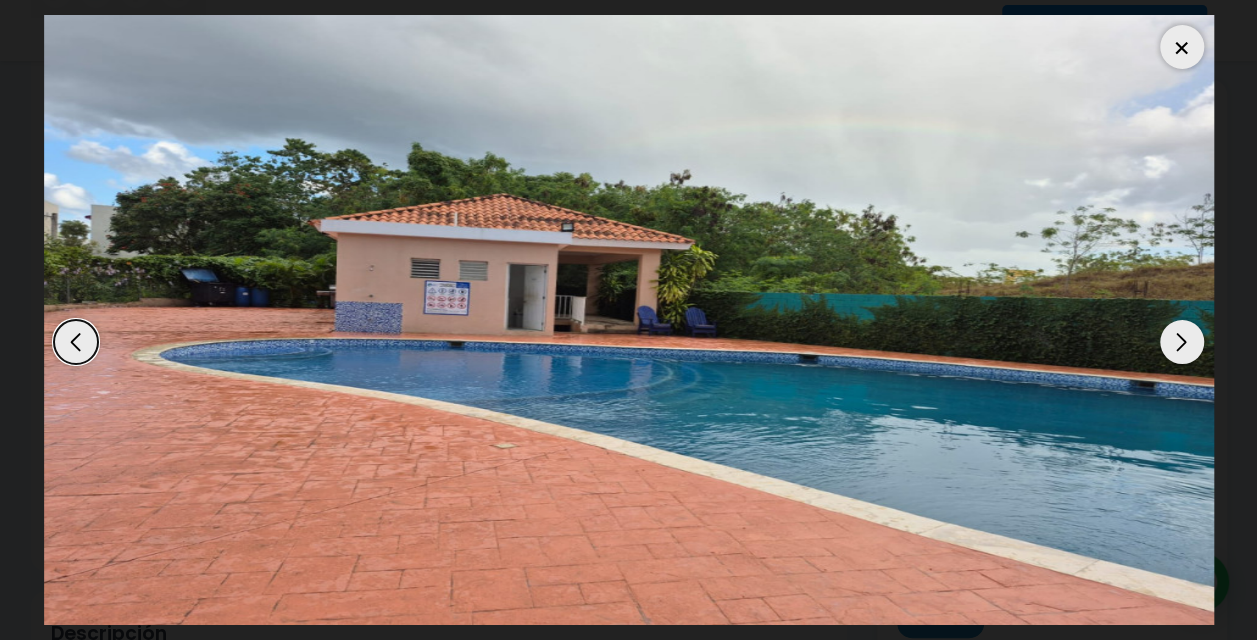 click at bounding box center [1182, 342] 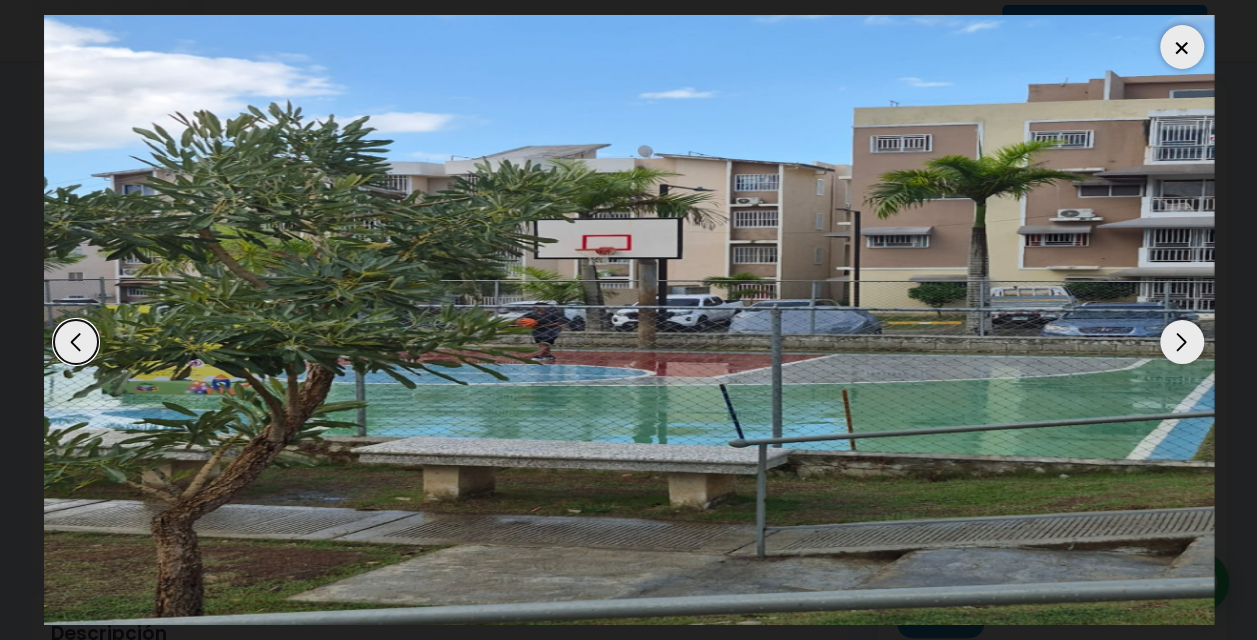 click at bounding box center (1182, 342) 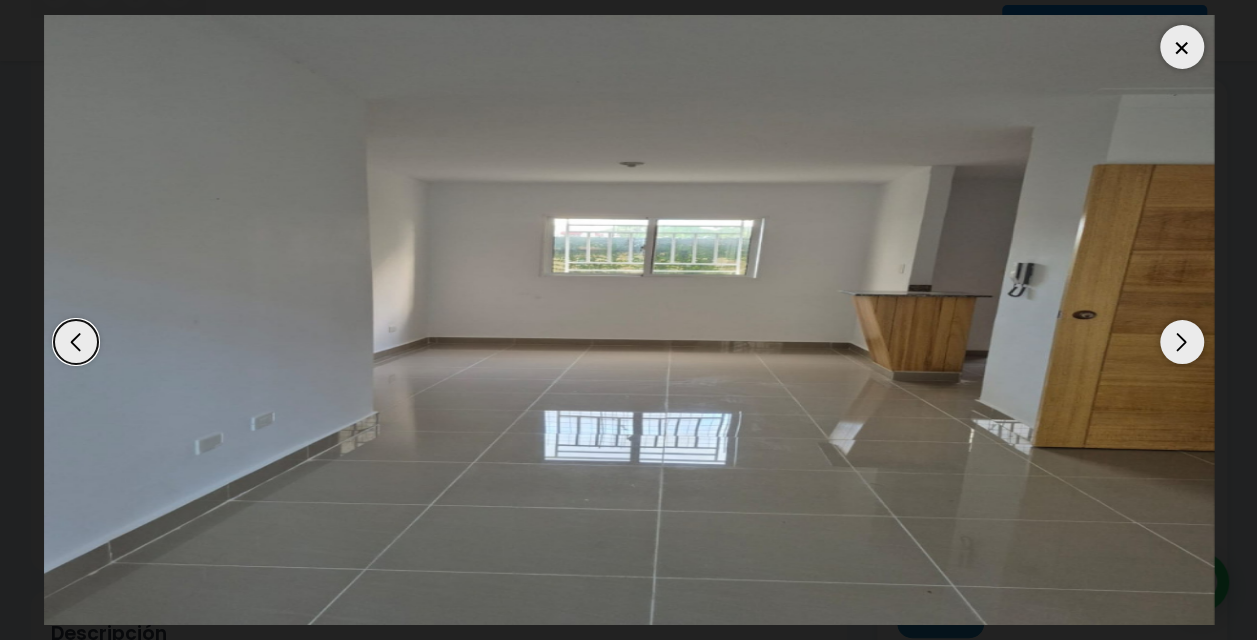 click at bounding box center (1182, 342) 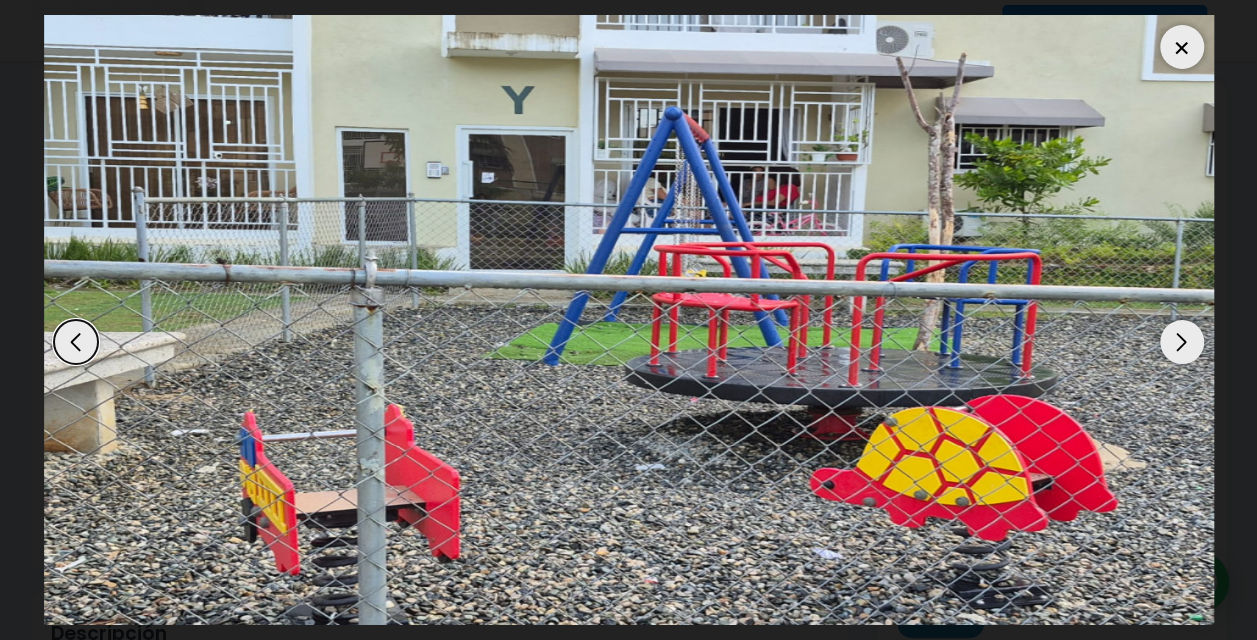 click at bounding box center (1182, 342) 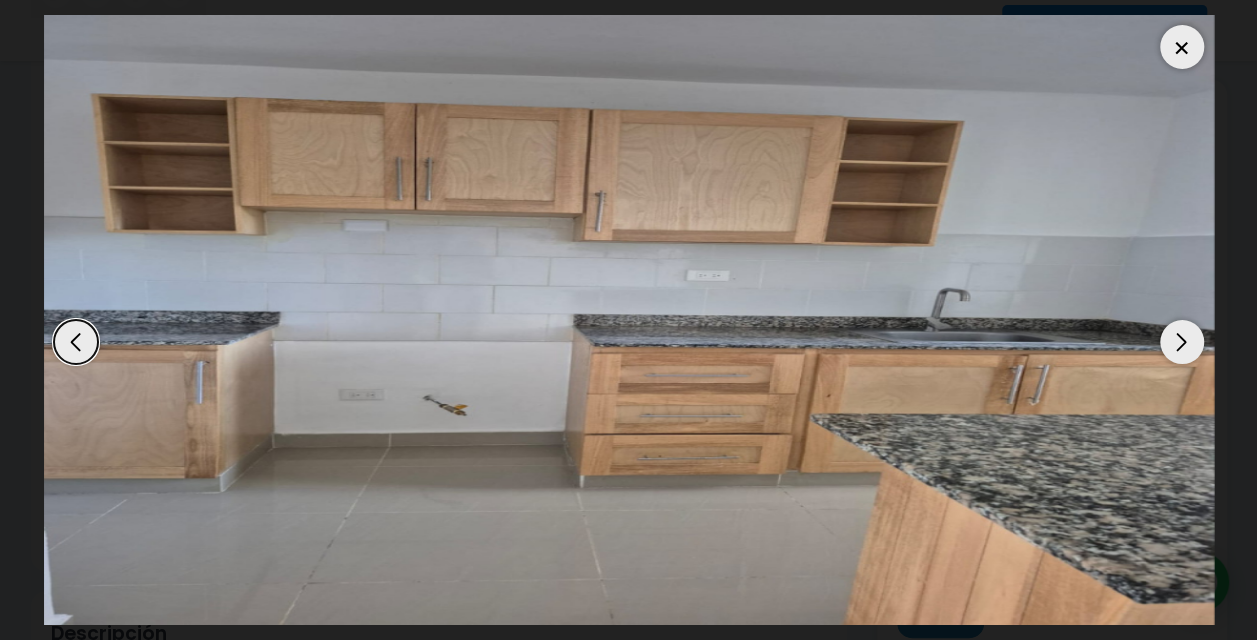 click at bounding box center [1182, 342] 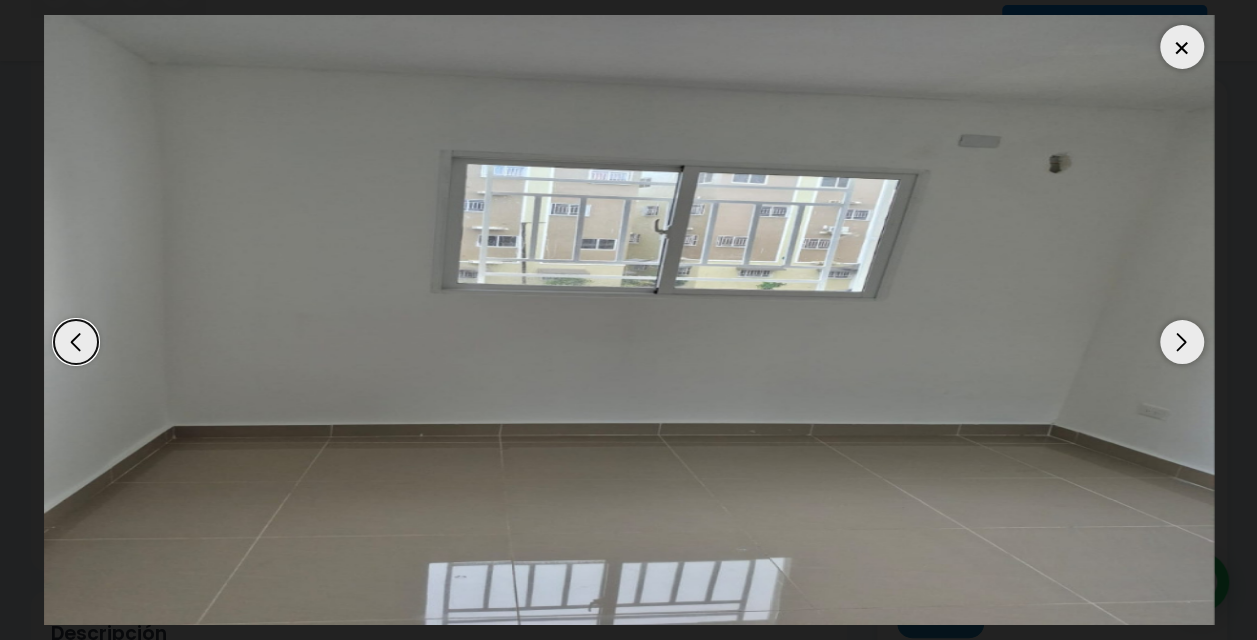 click at bounding box center [1182, 342] 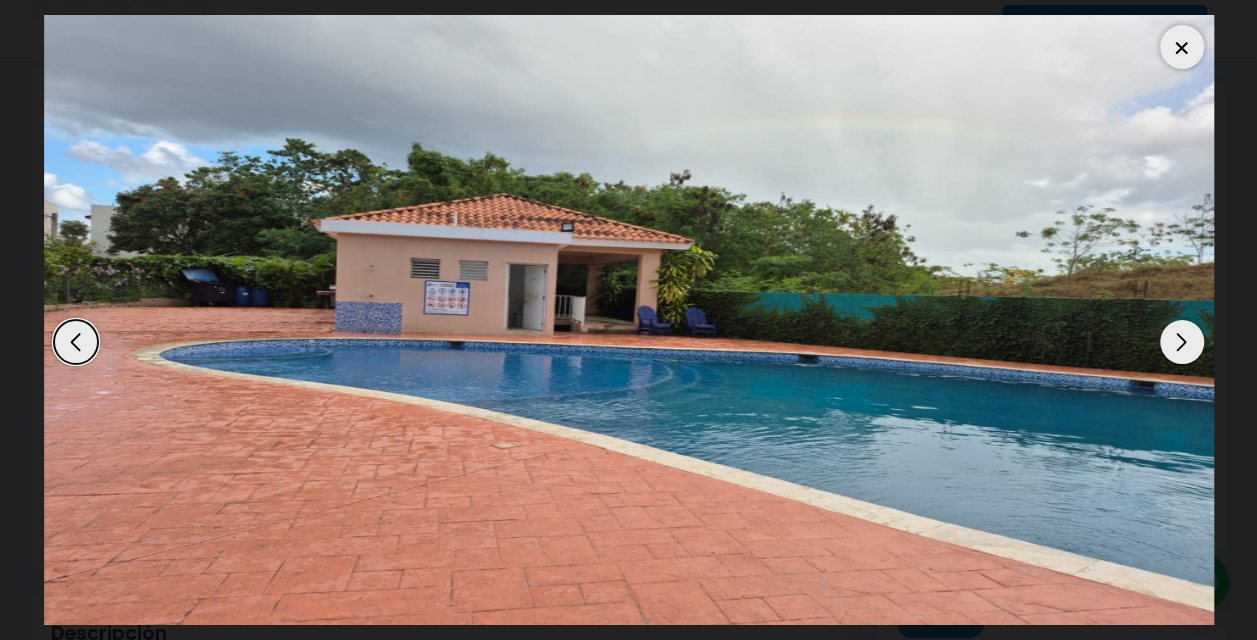 click at bounding box center (1182, 342) 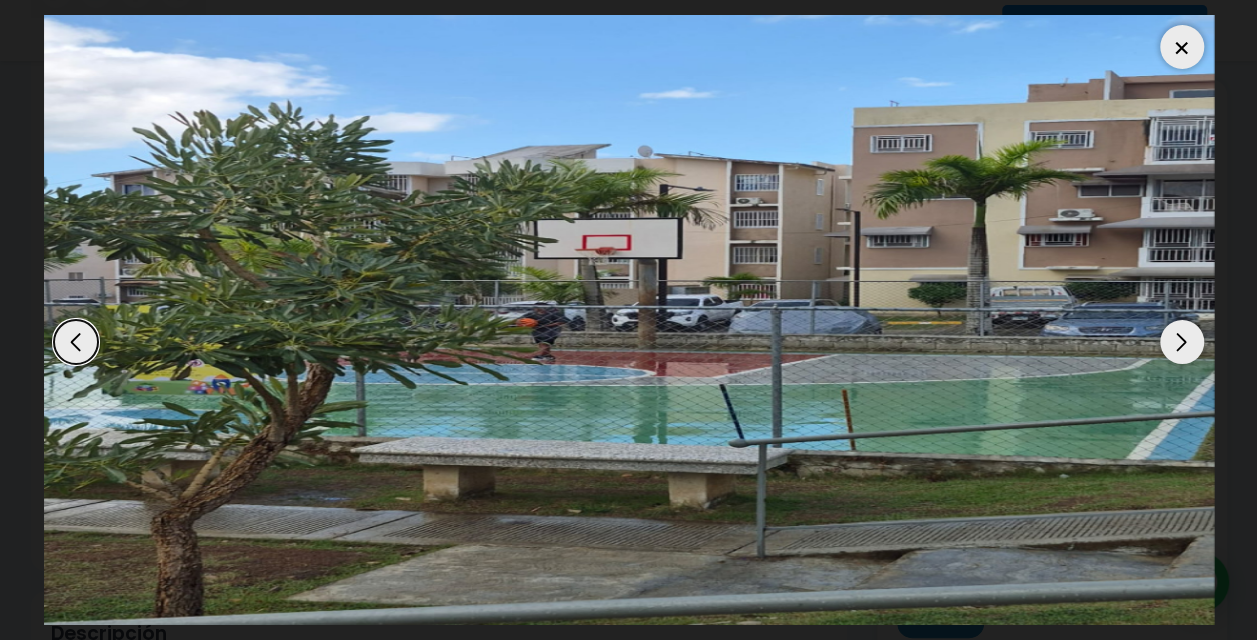 click at bounding box center (1182, 342) 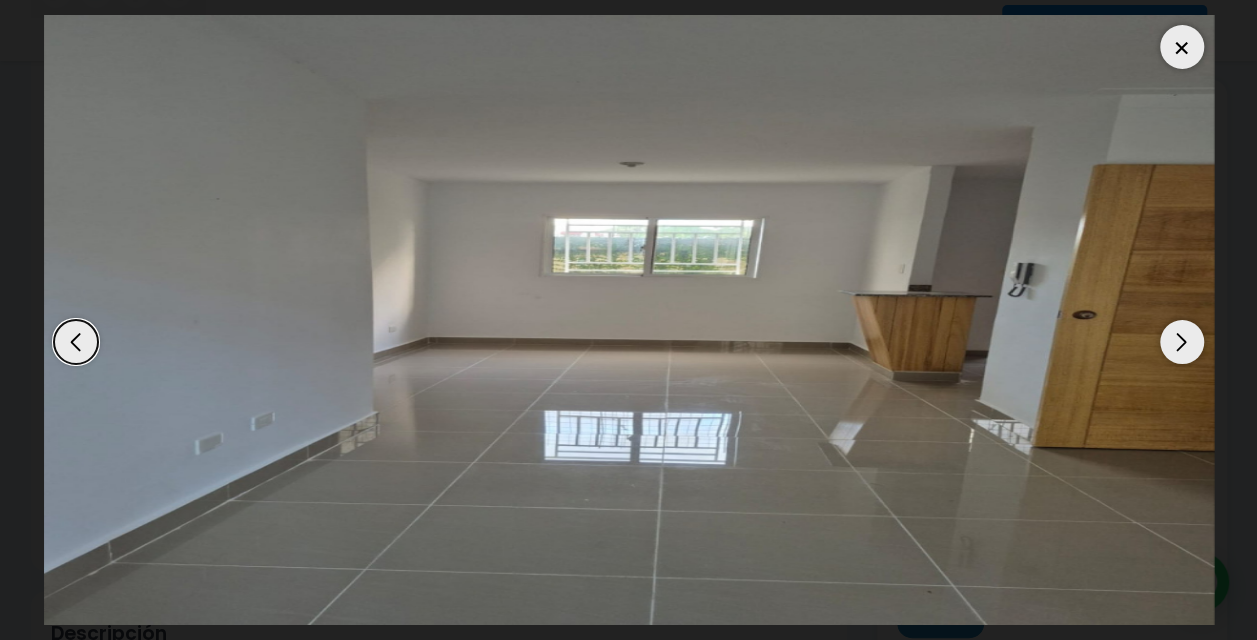 click at bounding box center (1182, 342) 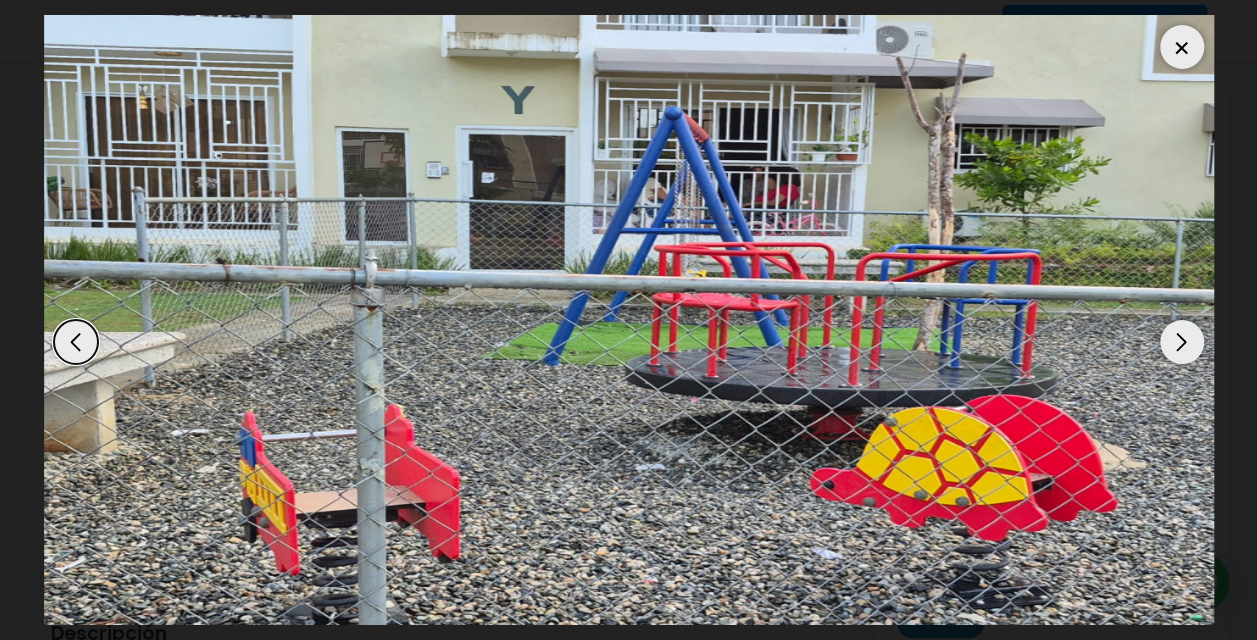 click at bounding box center [1182, 342] 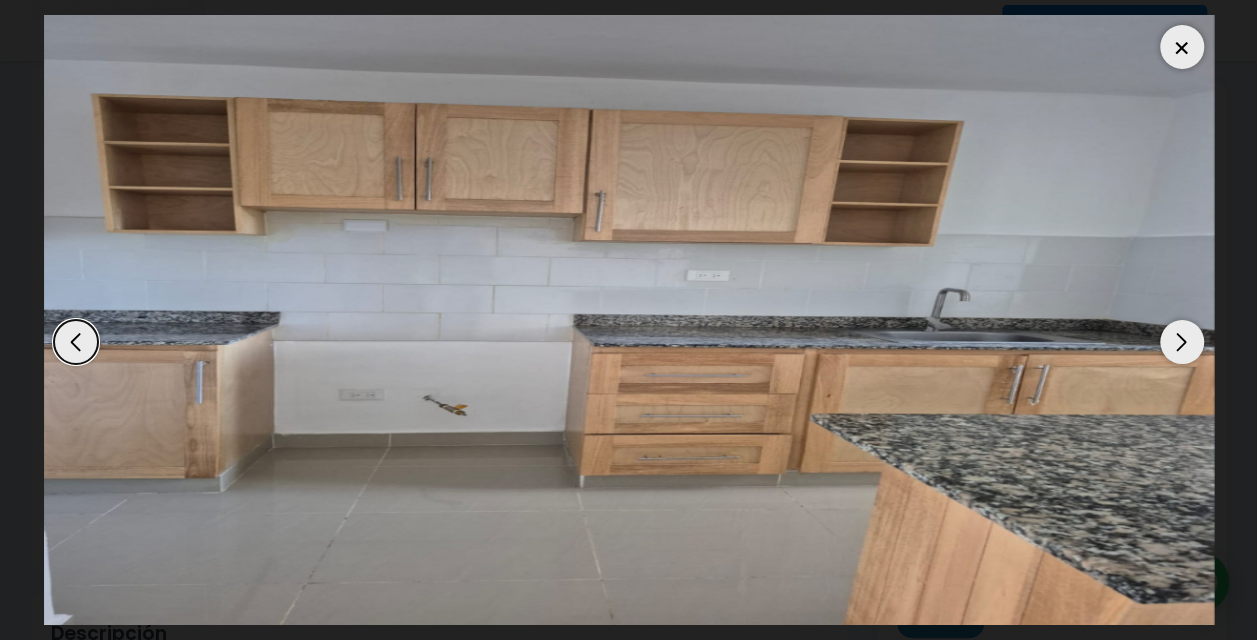 click at bounding box center (1182, 342) 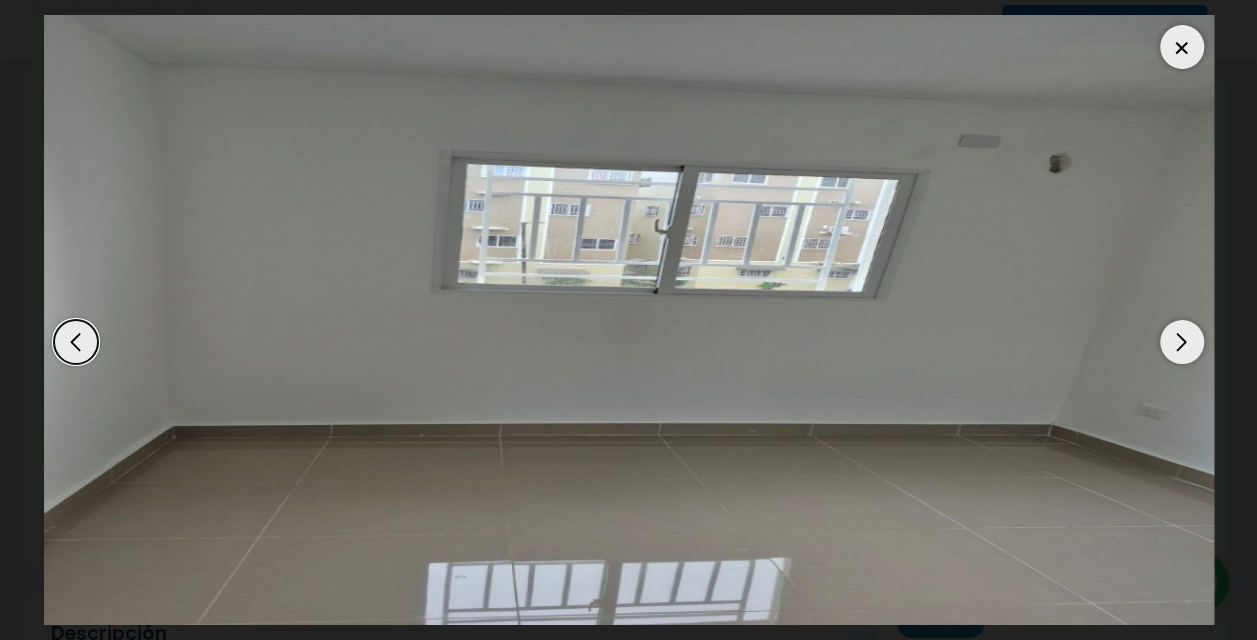 click at bounding box center (1182, 342) 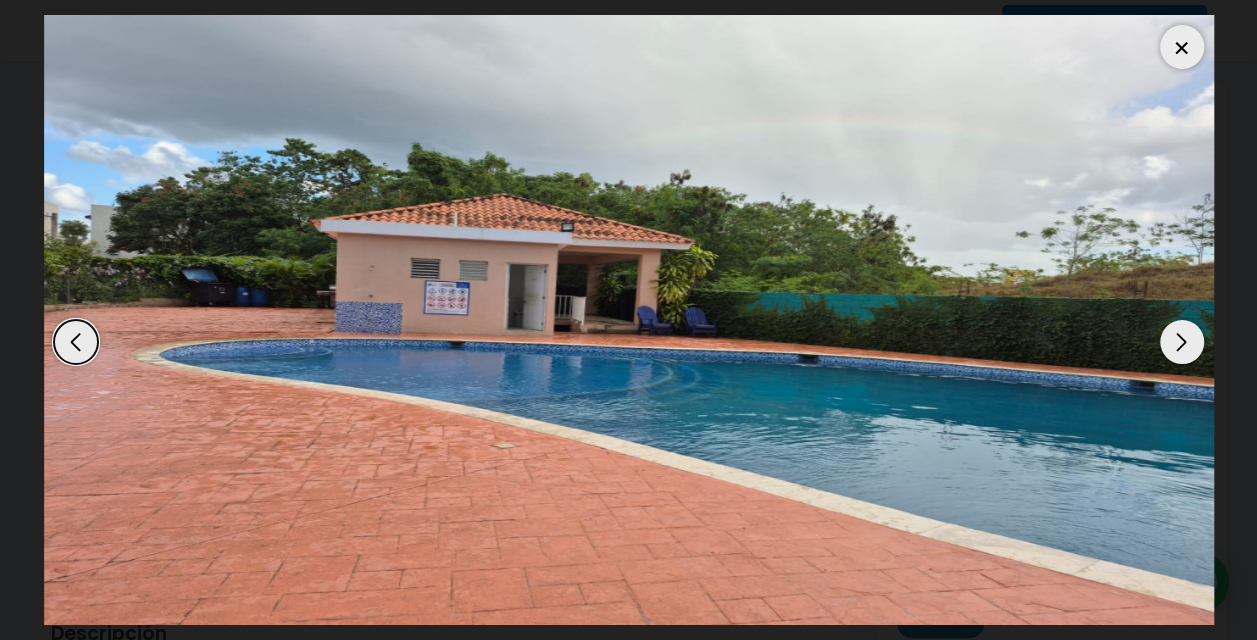 click at bounding box center [1182, 342] 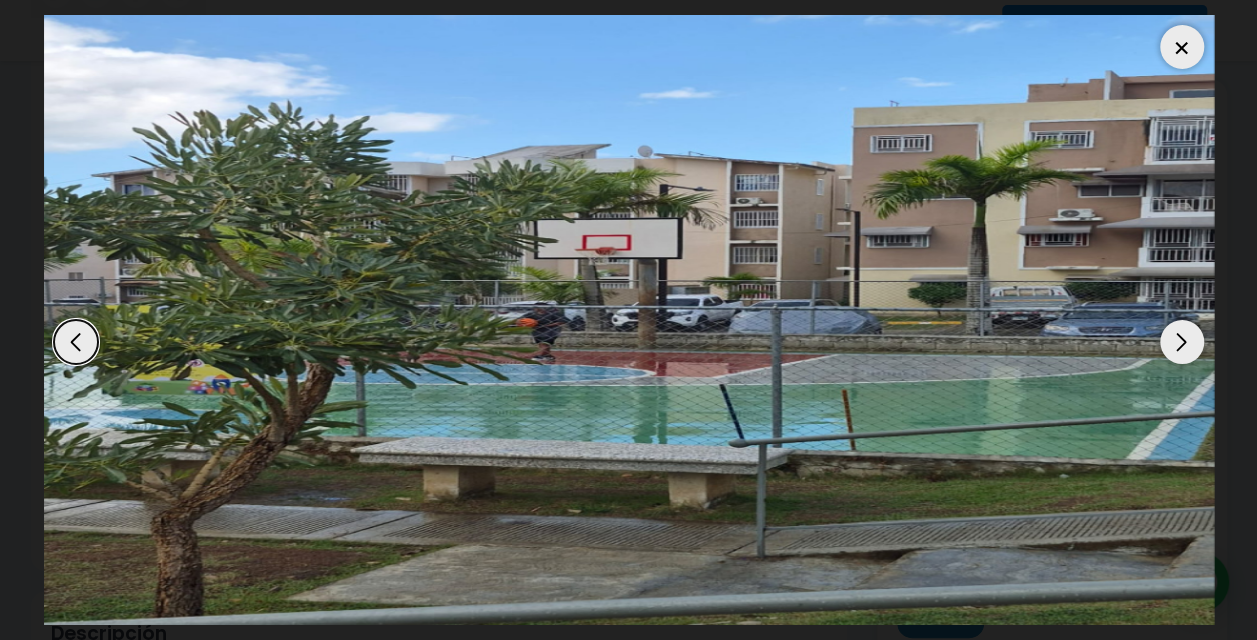 click at bounding box center [1182, 342] 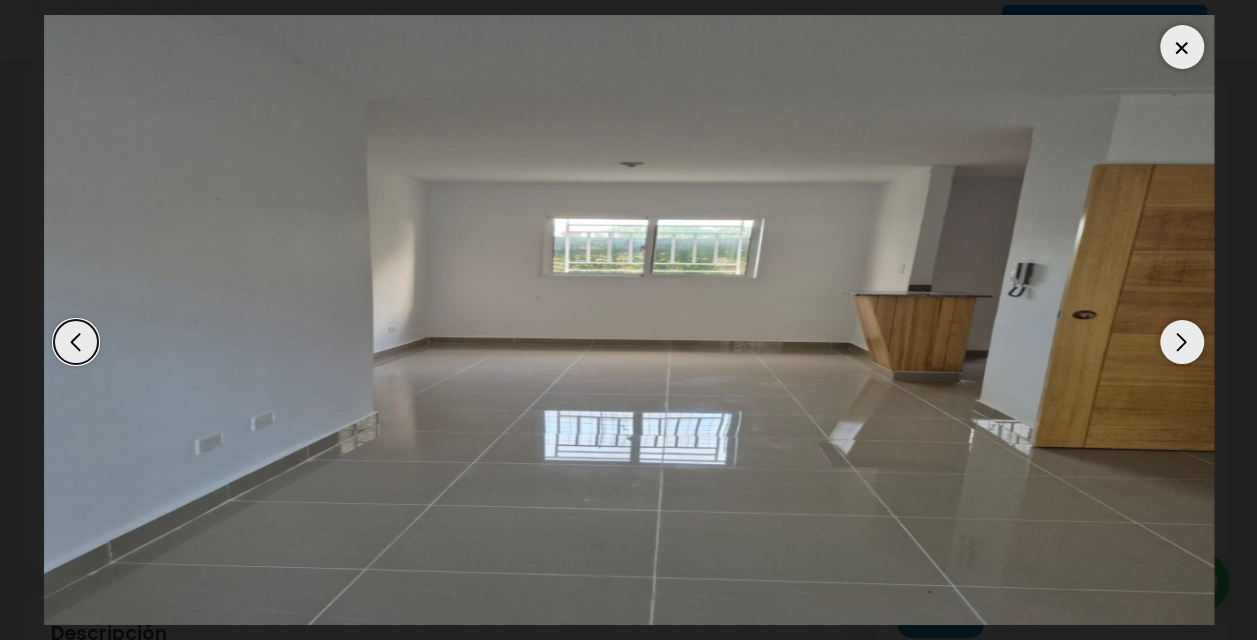 click at bounding box center [1182, 47] 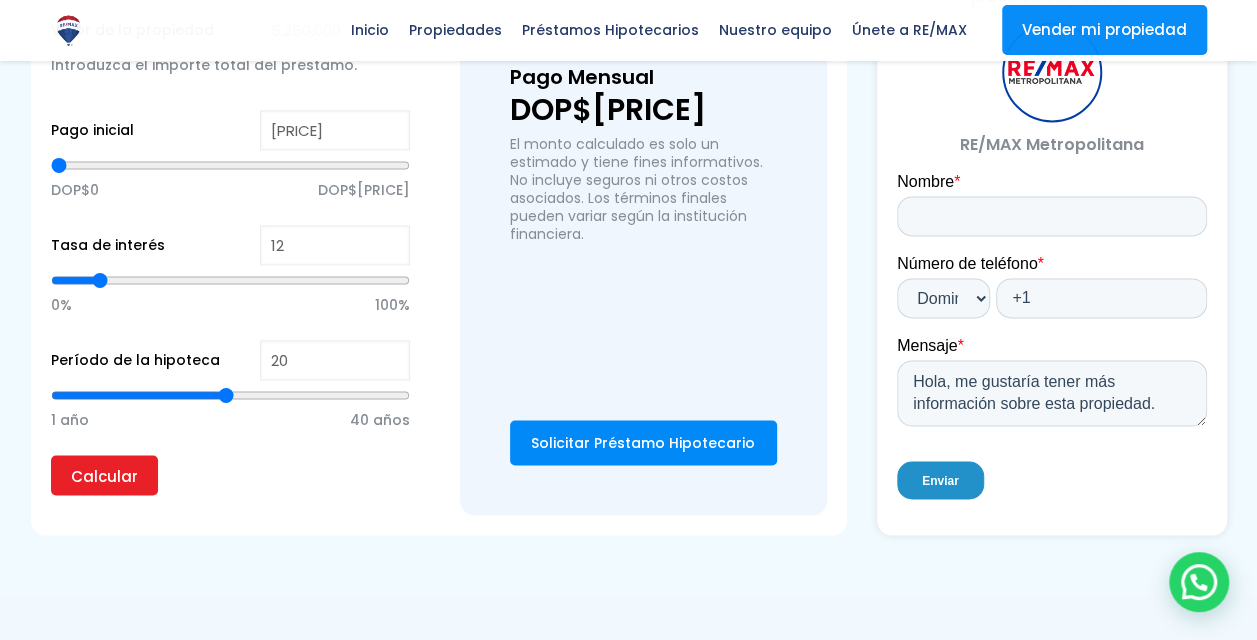 scroll, scrollTop: 1456, scrollLeft: 0, axis: vertical 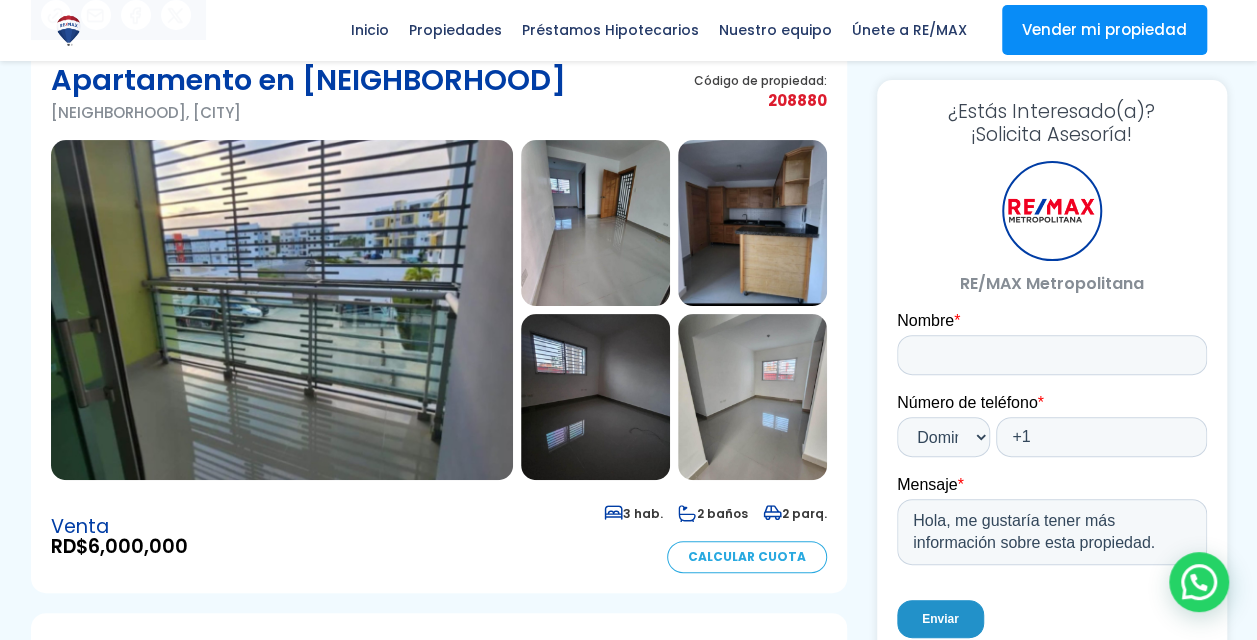 click at bounding box center [282, 310] 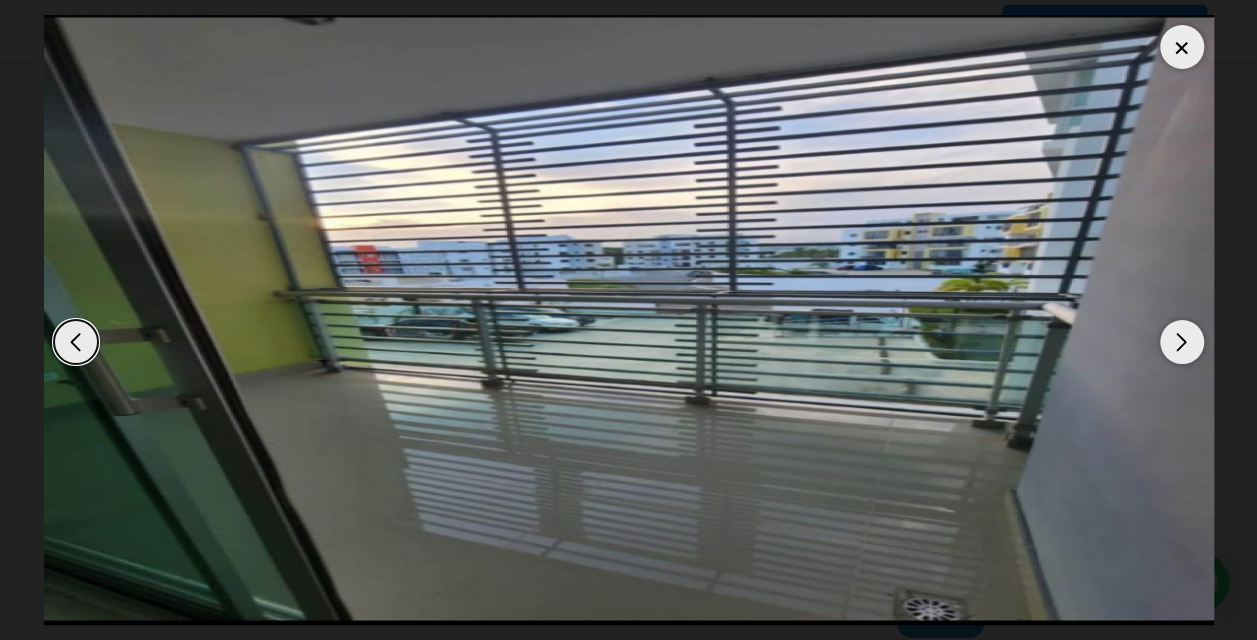 click at bounding box center (1182, 342) 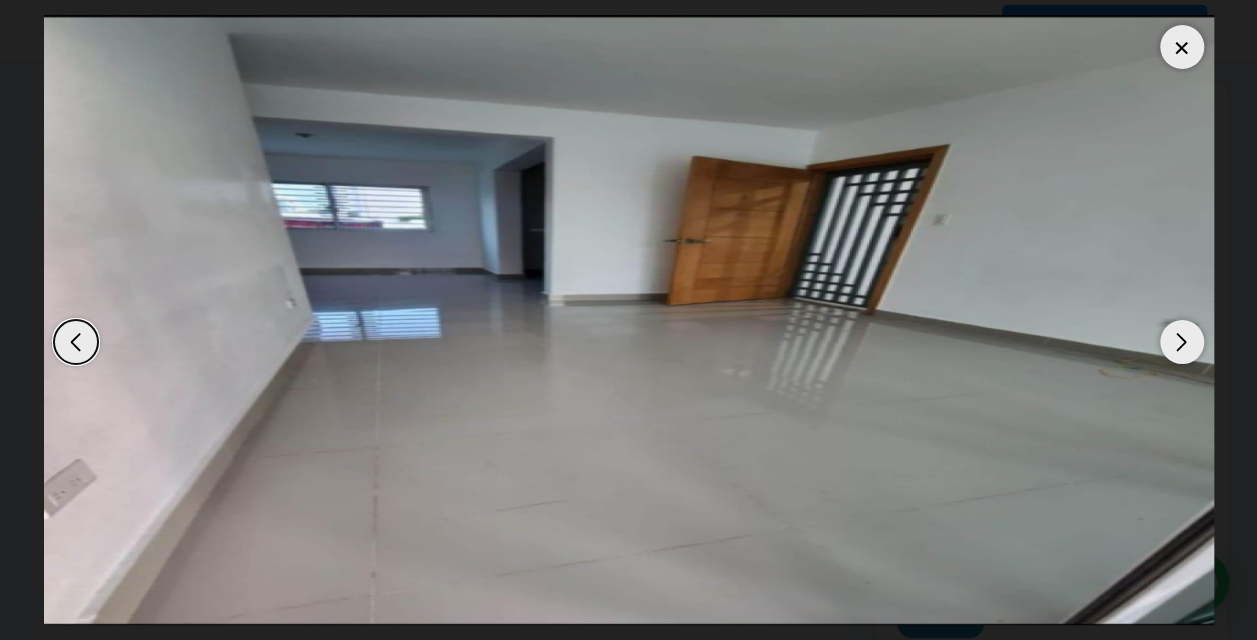 click at bounding box center [1182, 342] 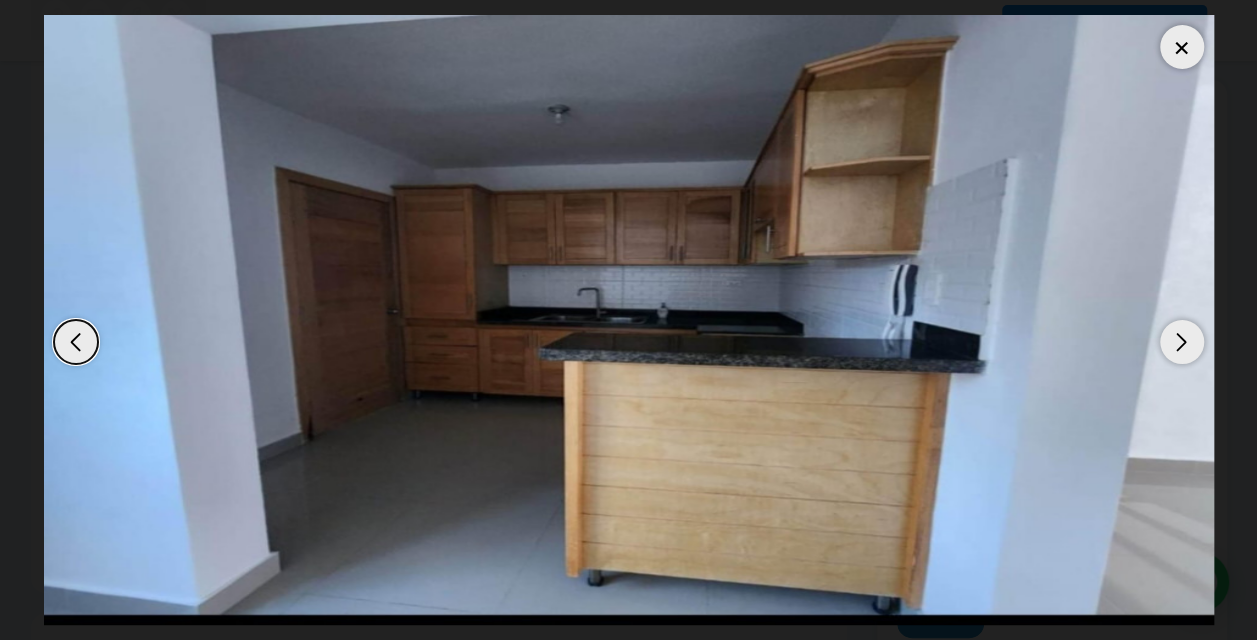 click at bounding box center (1182, 342) 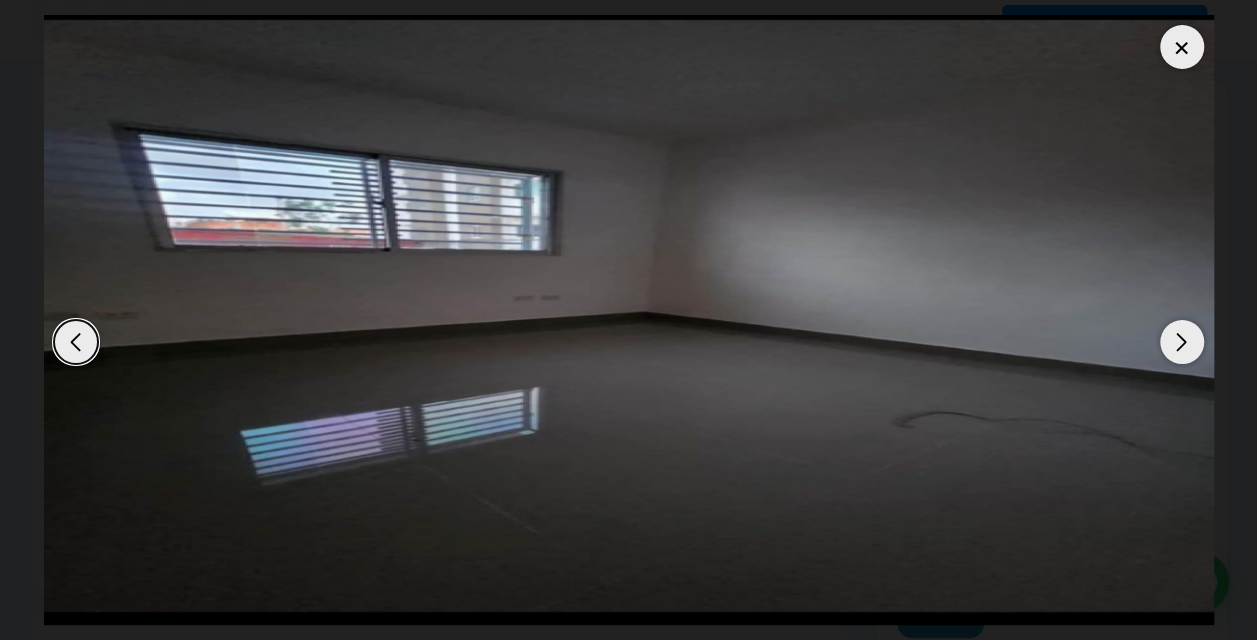 click at bounding box center (1182, 342) 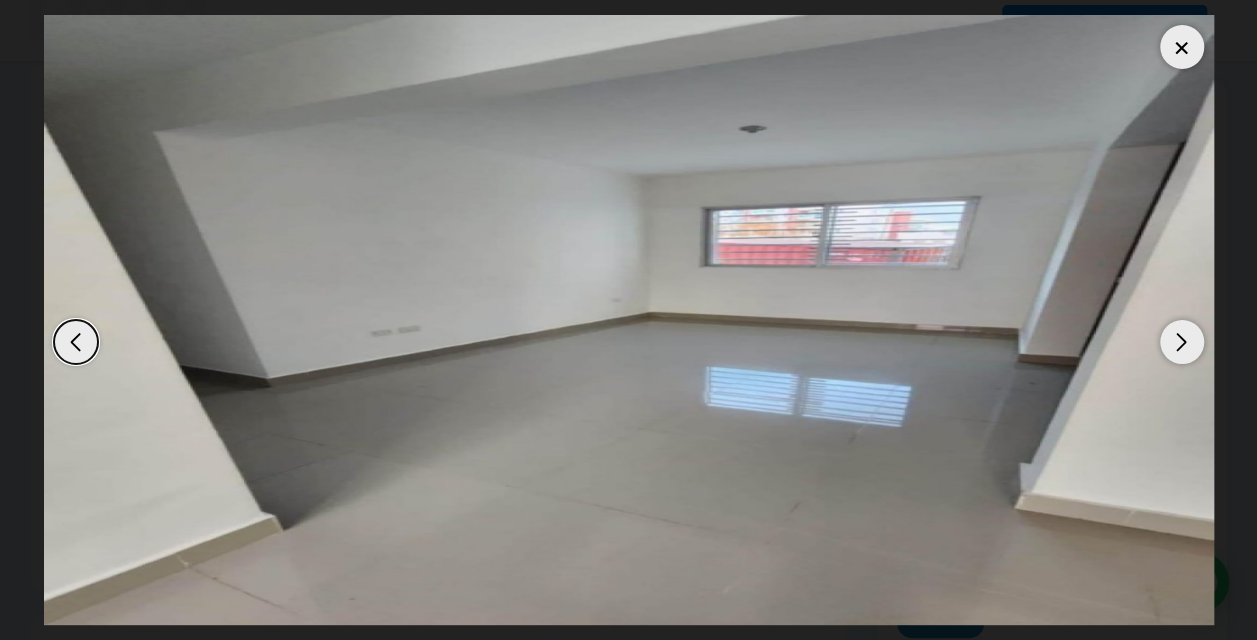 click at bounding box center [1182, 342] 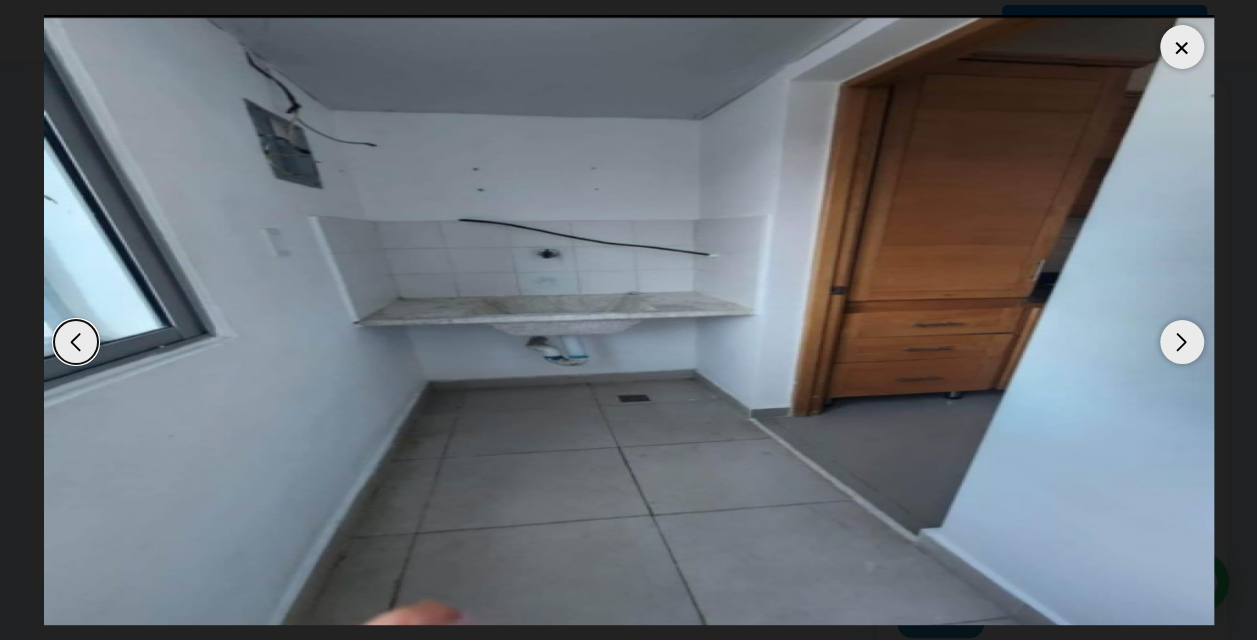 click at bounding box center [1182, 342] 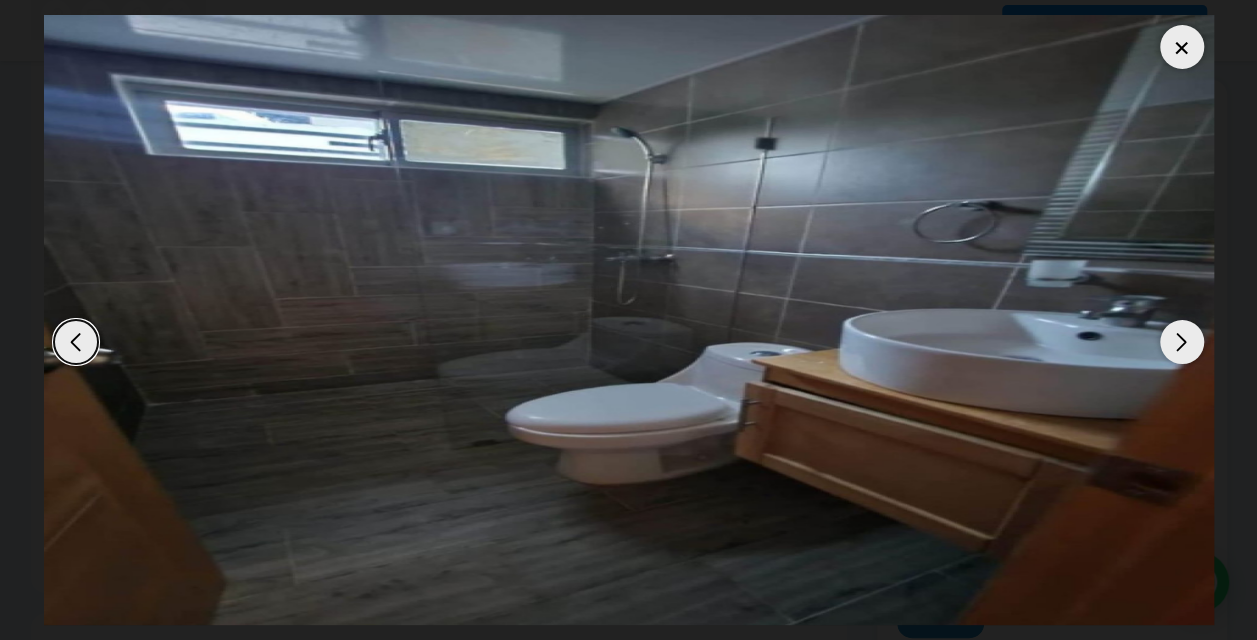 click at bounding box center [1182, 342] 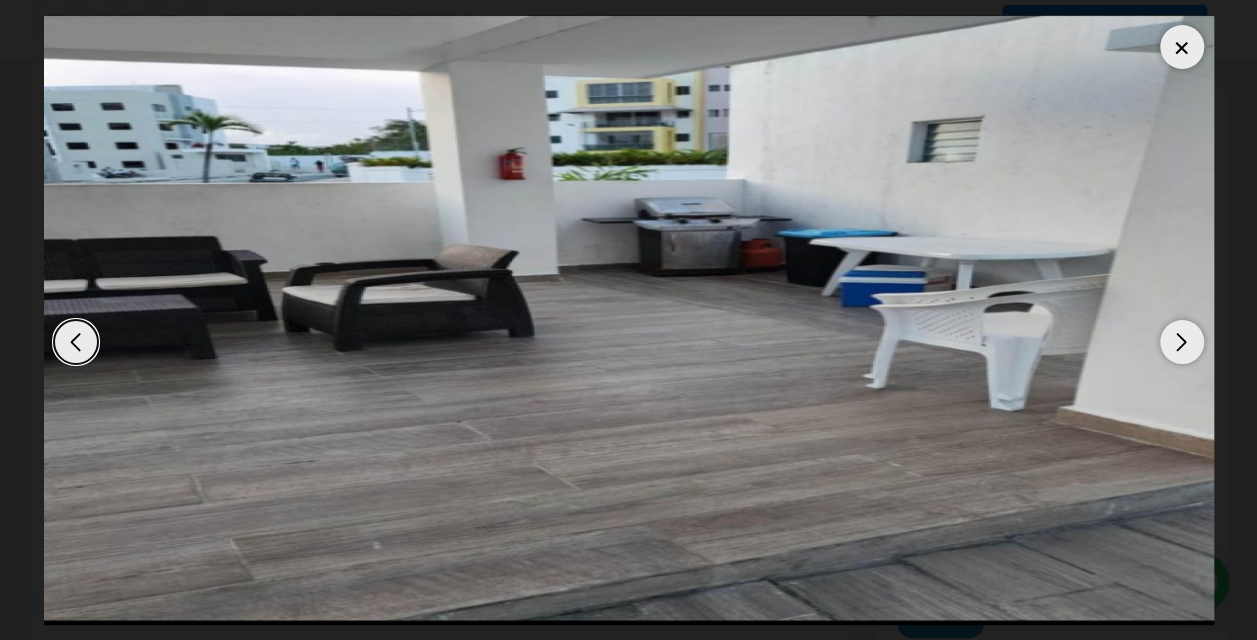 click at bounding box center (1182, 342) 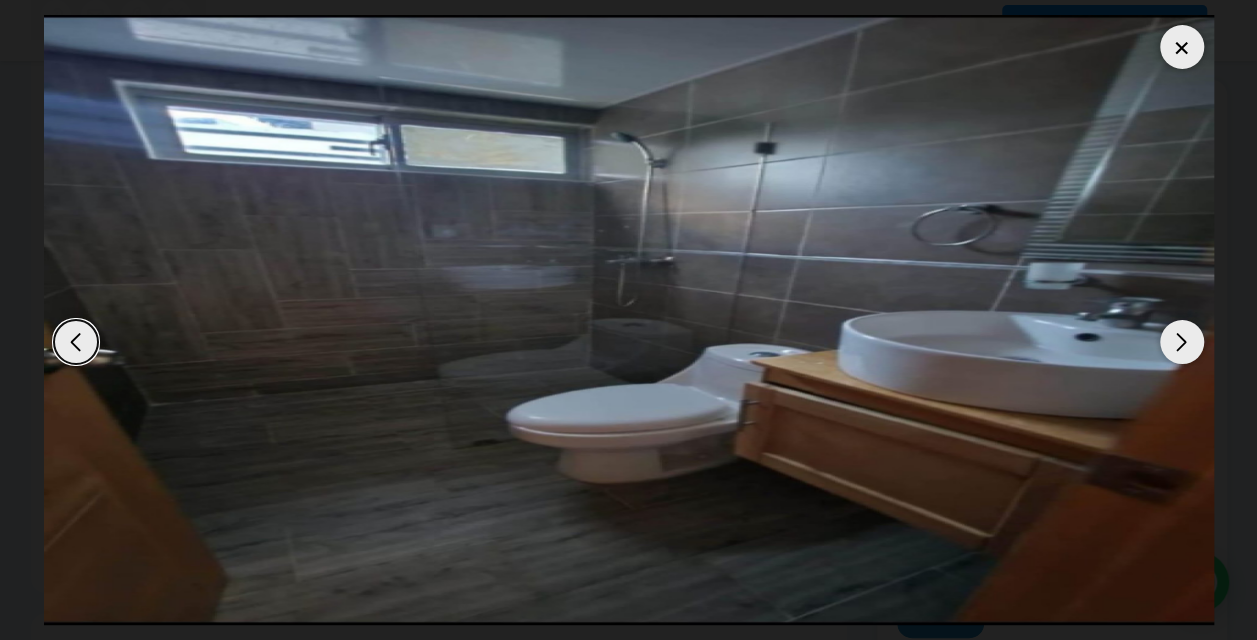 click at bounding box center [1182, 342] 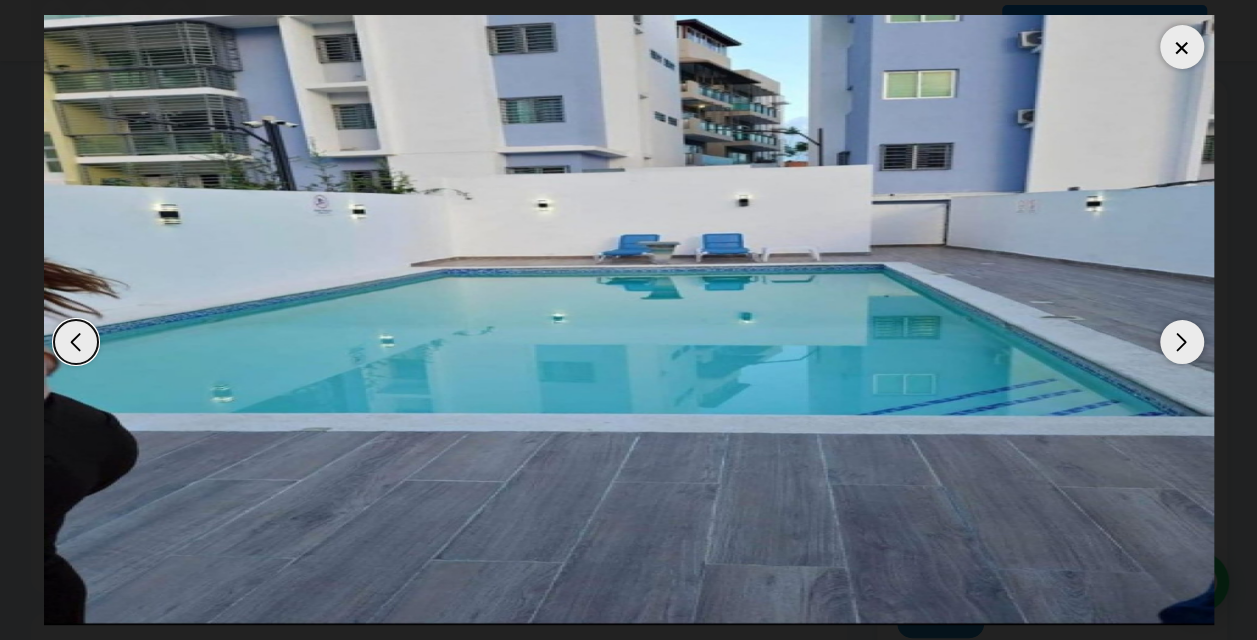 click at bounding box center (1182, 342) 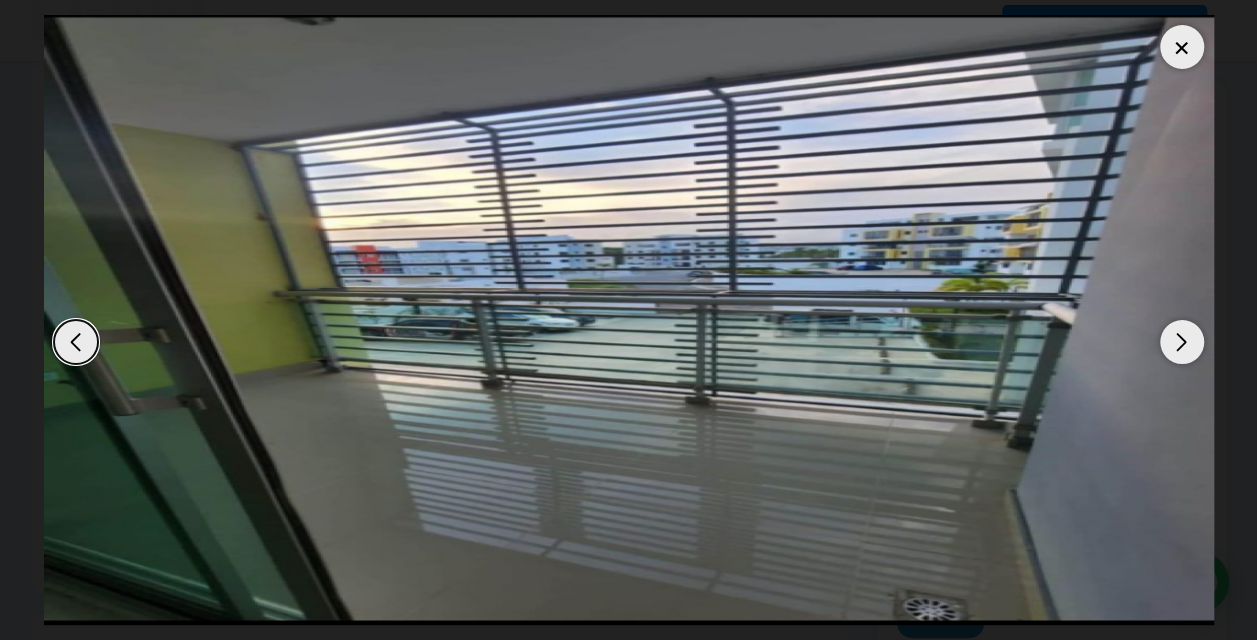 click at bounding box center [1182, 342] 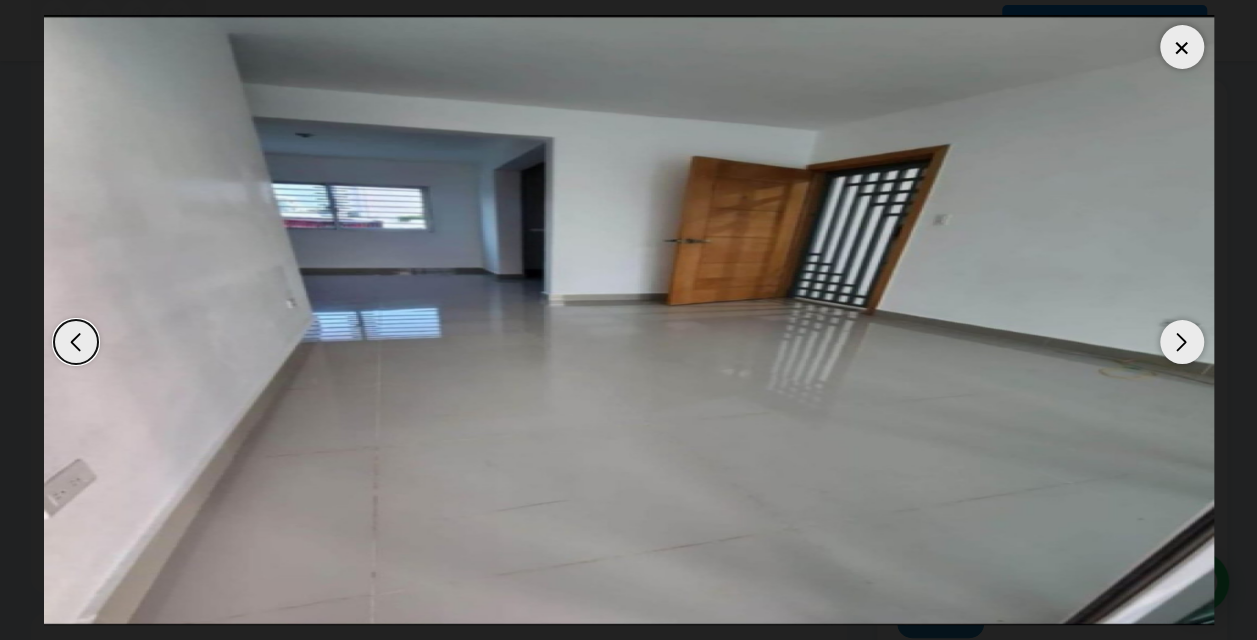 click at bounding box center (1182, 342) 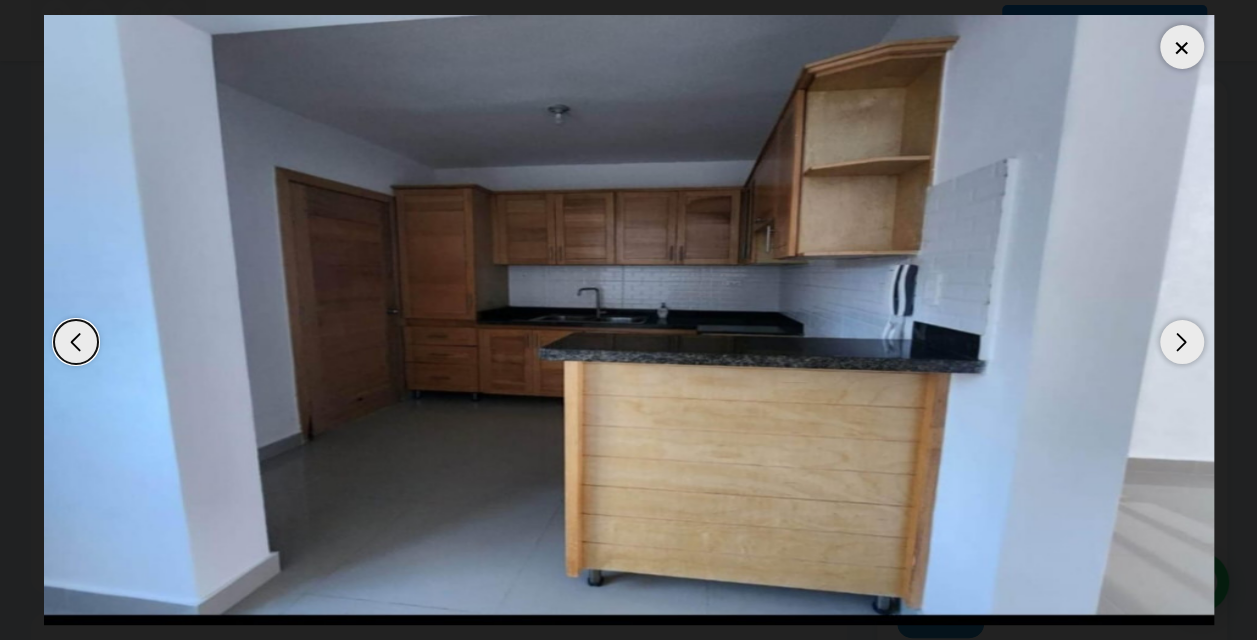 click at bounding box center (1182, 342) 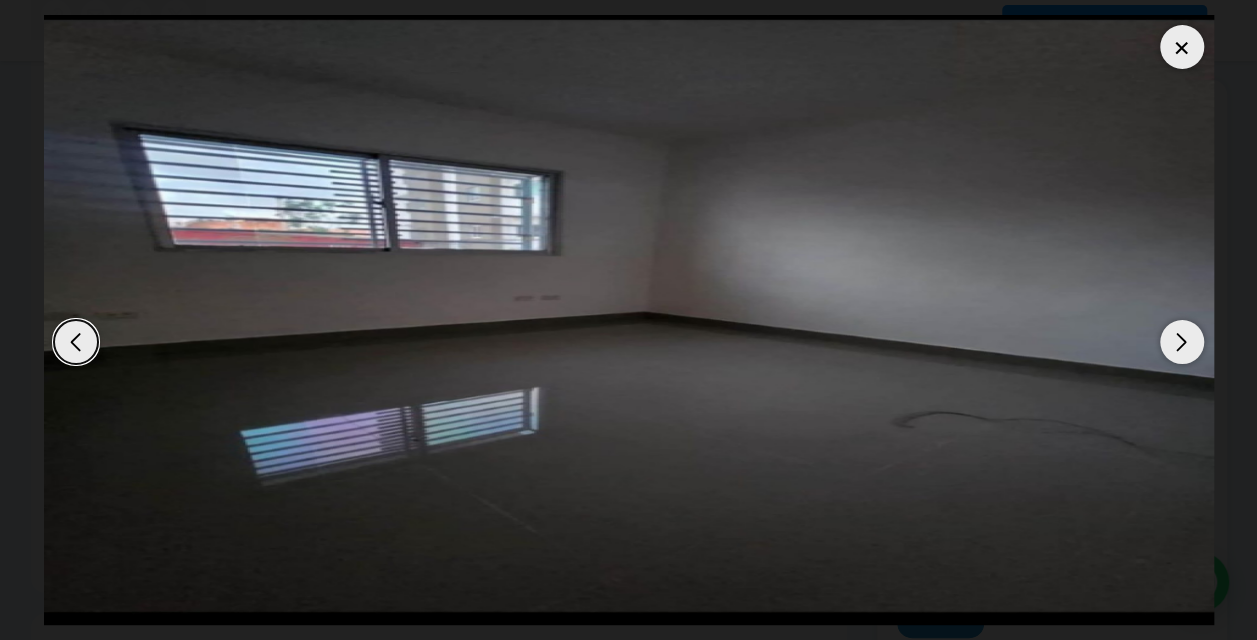 click at bounding box center (1182, 342) 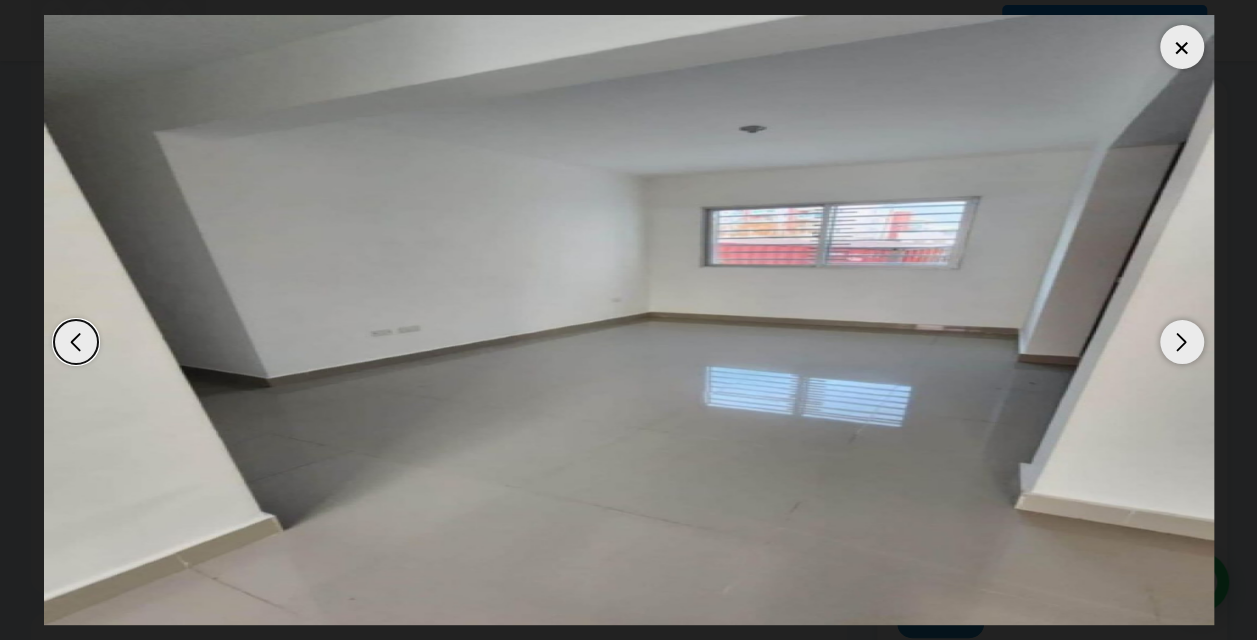 click at bounding box center [1182, 342] 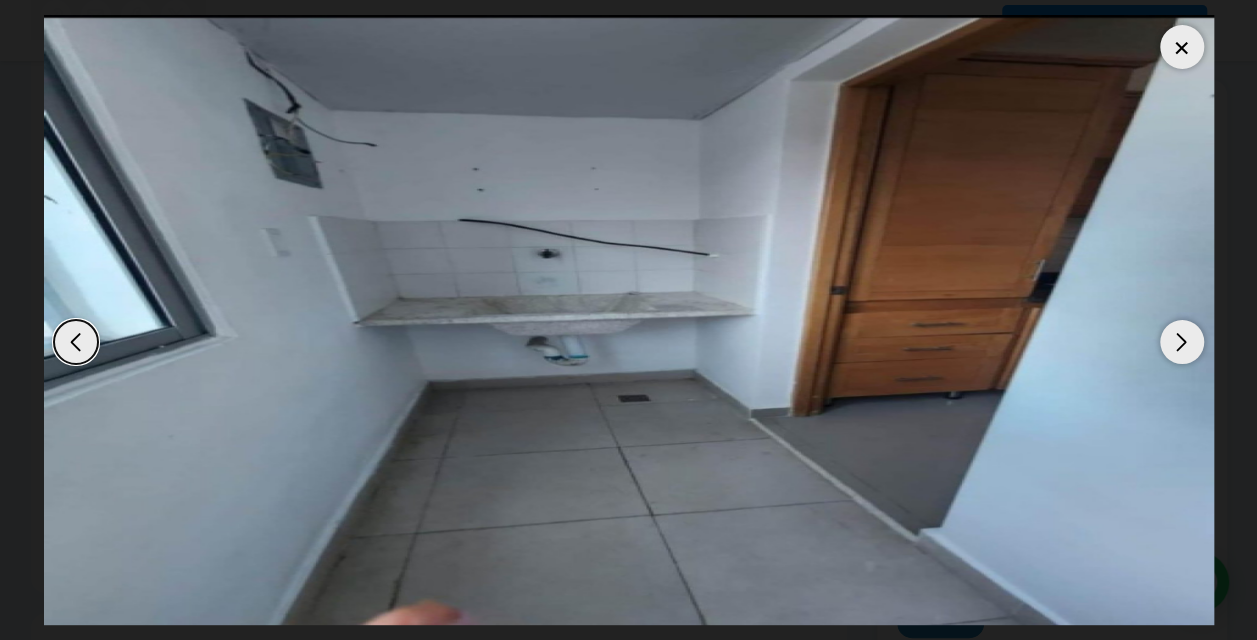 click at bounding box center (1182, 342) 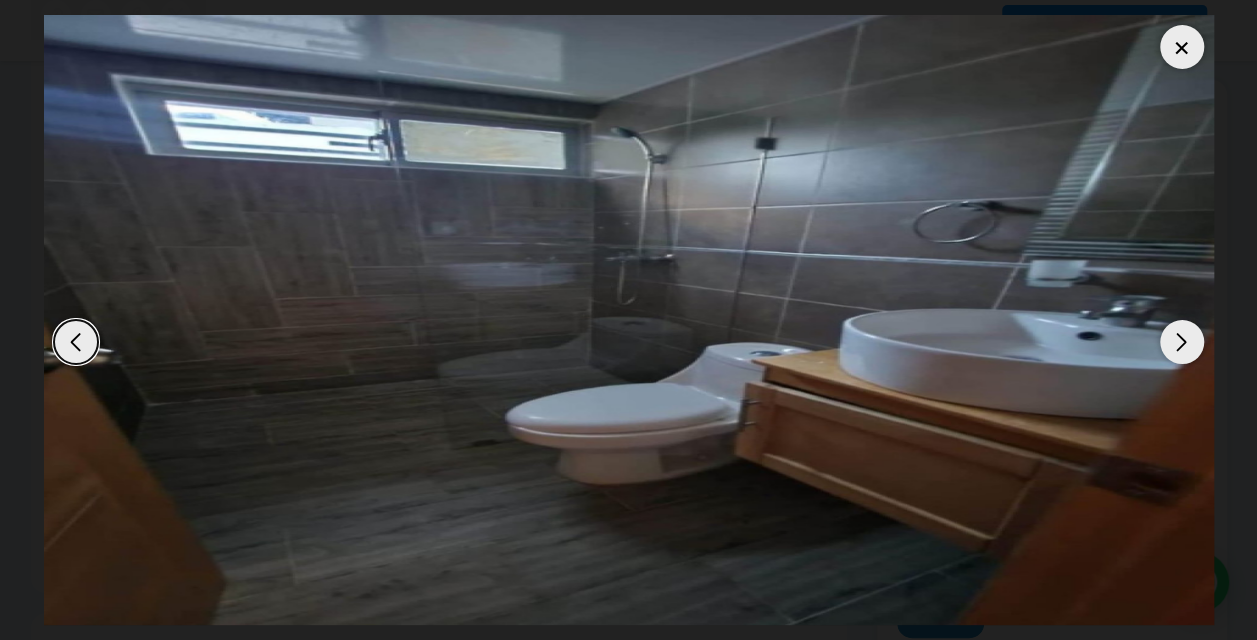 click at bounding box center (1182, 342) 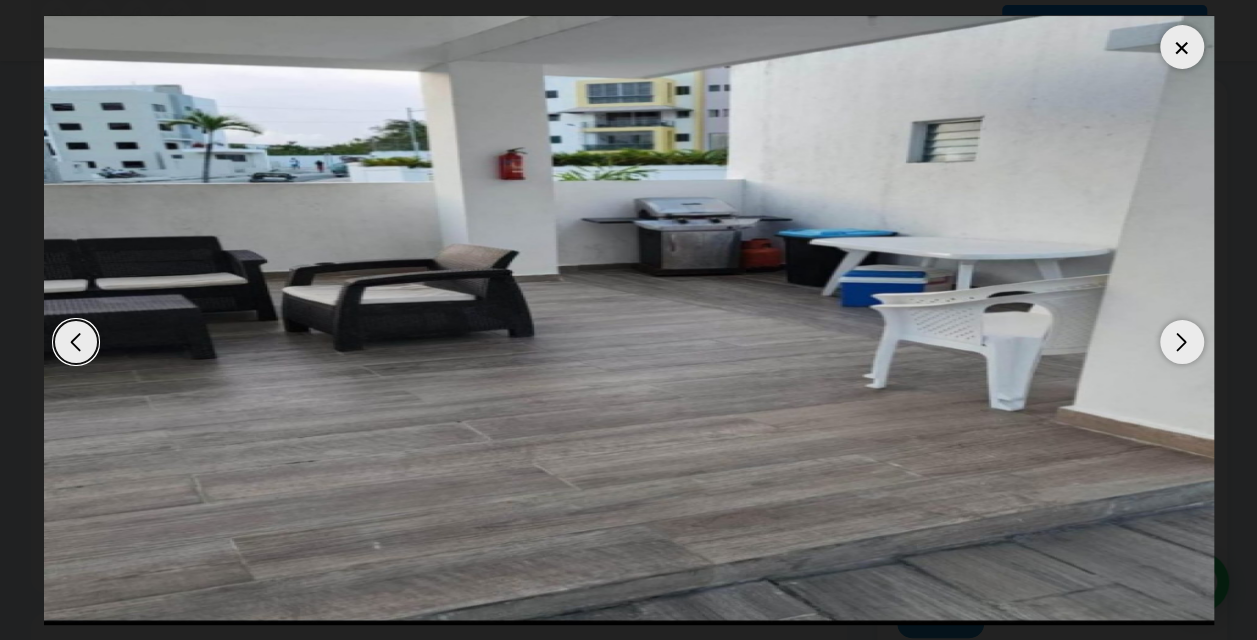 click at bounding box center (1182, 342) 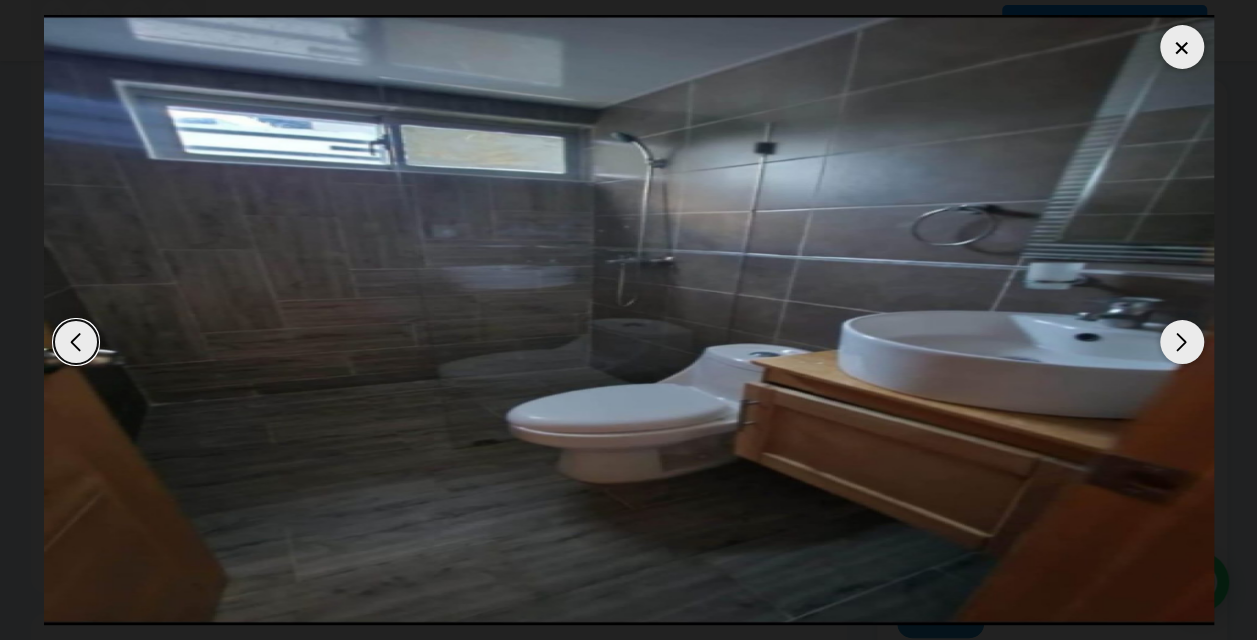 click at bounding box center [1182, 342] 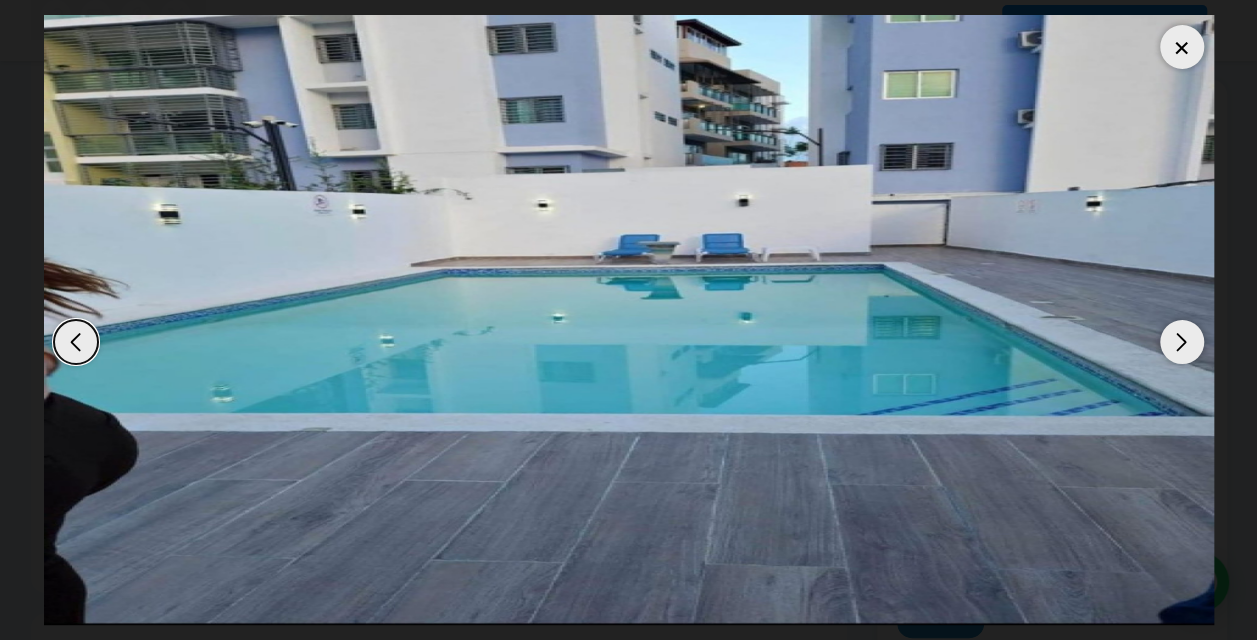 click at bounding box center (1182, 47) 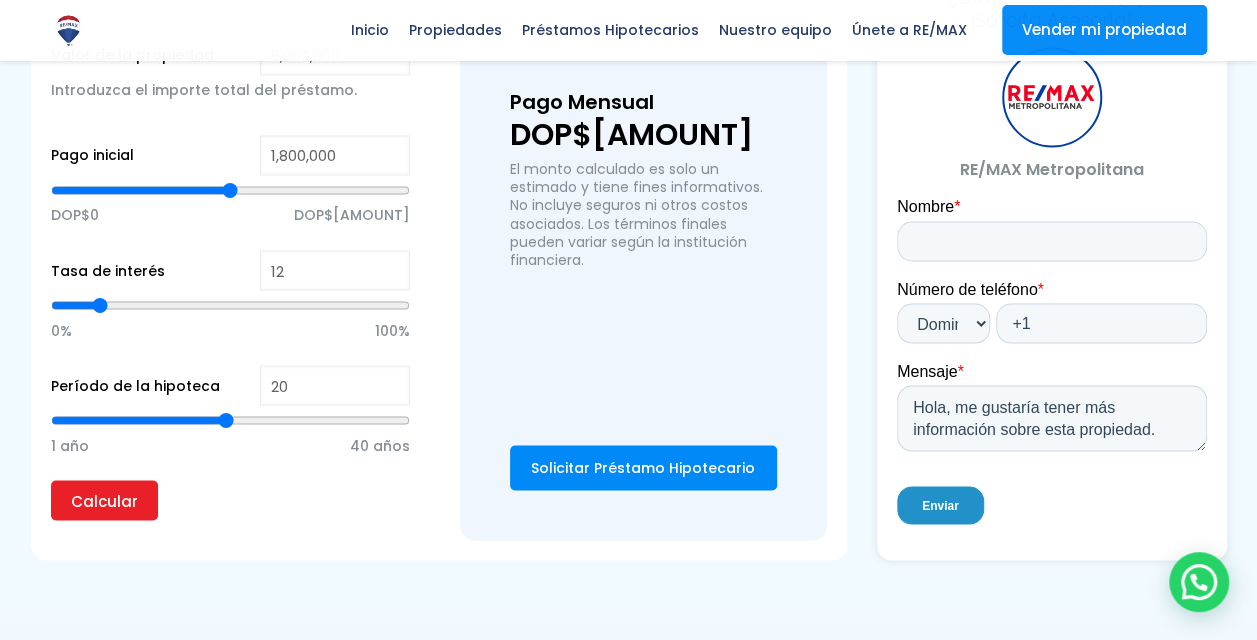 scroll, scrollTop: 1662, scrollLeft: 0, axis: vertical 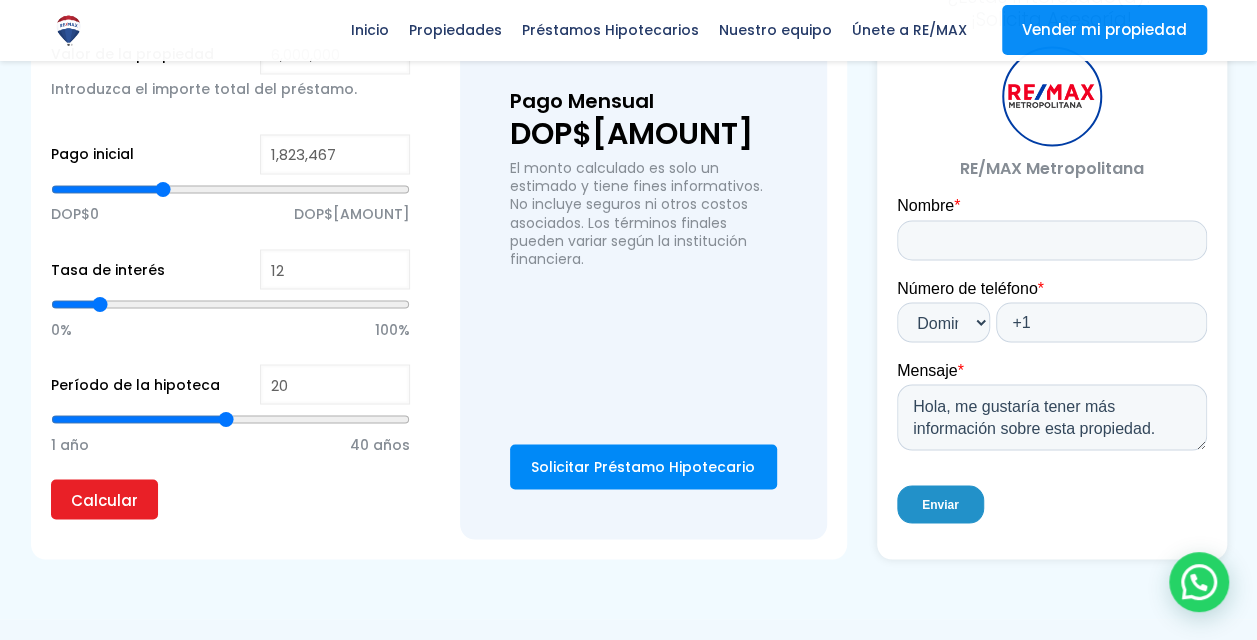 click at bounding box center [230, 189] 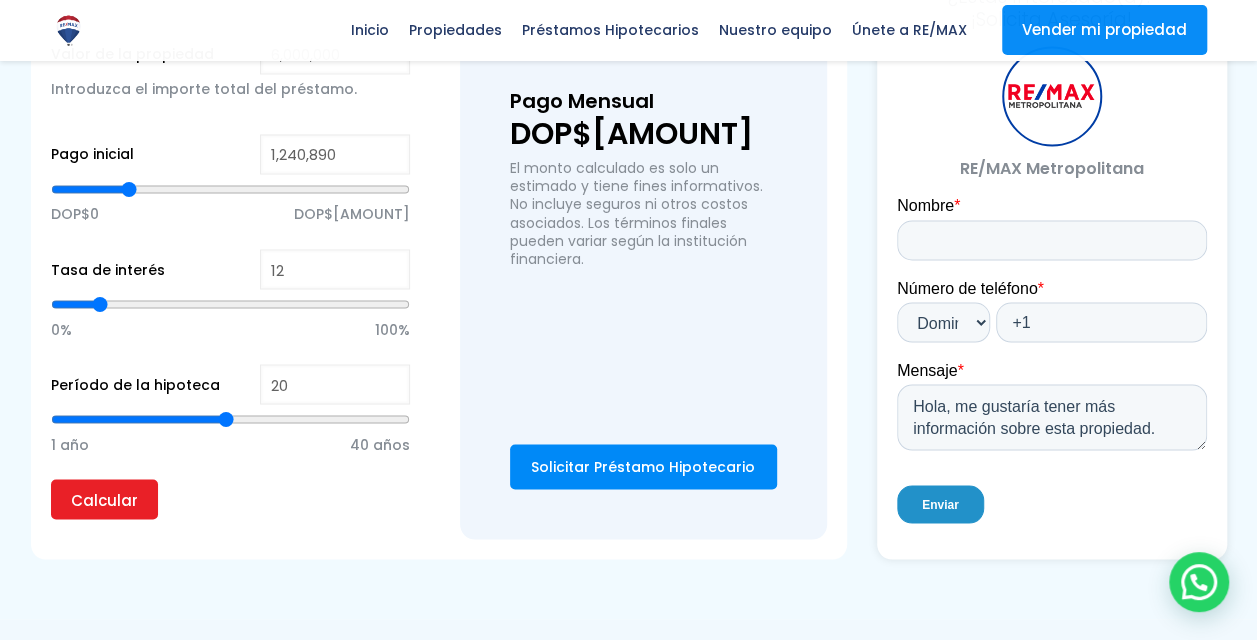 click at bounding box center [230, 189] 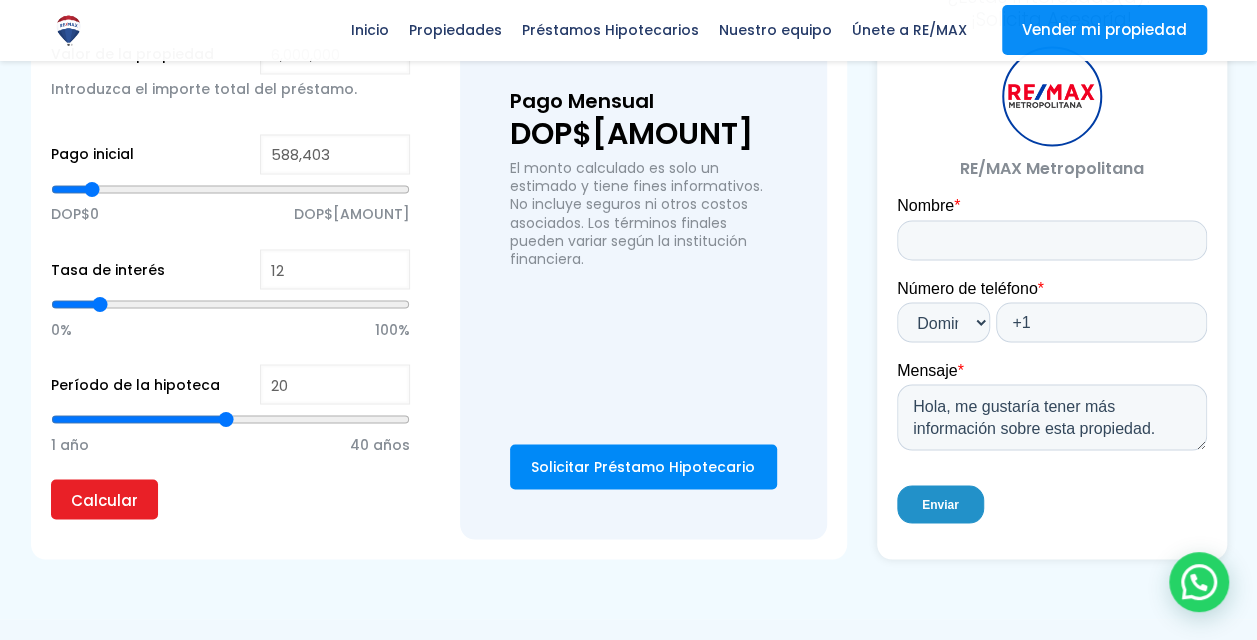 click at bounding box center [230, 189] 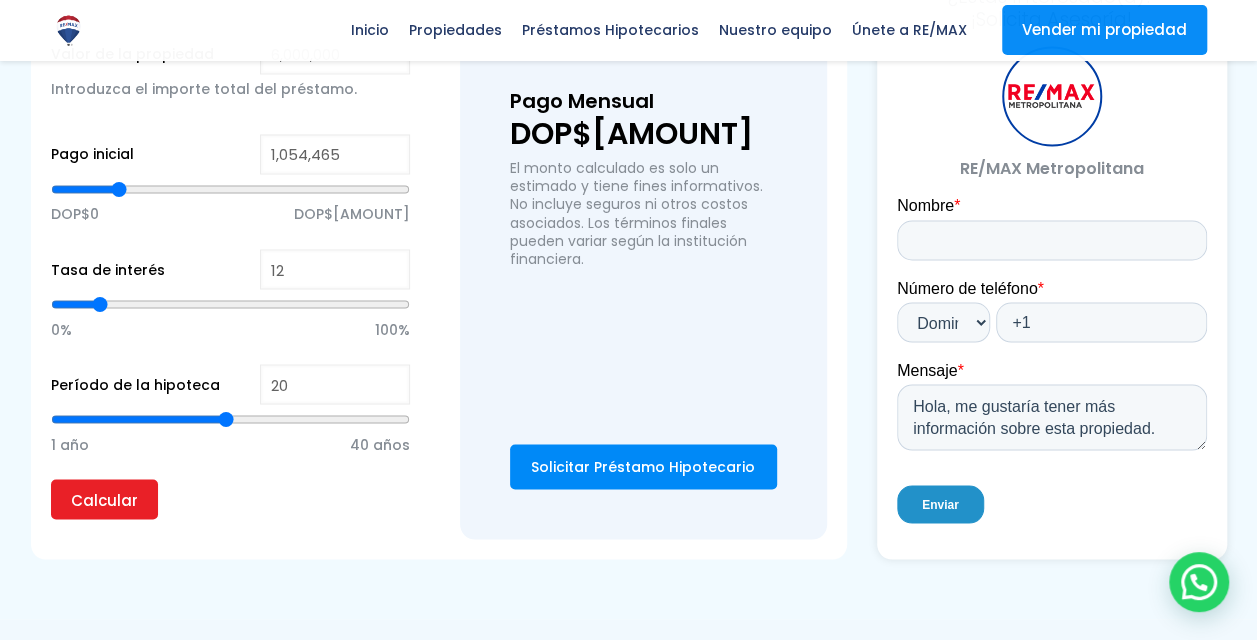 click at bounding box center (230, 189) 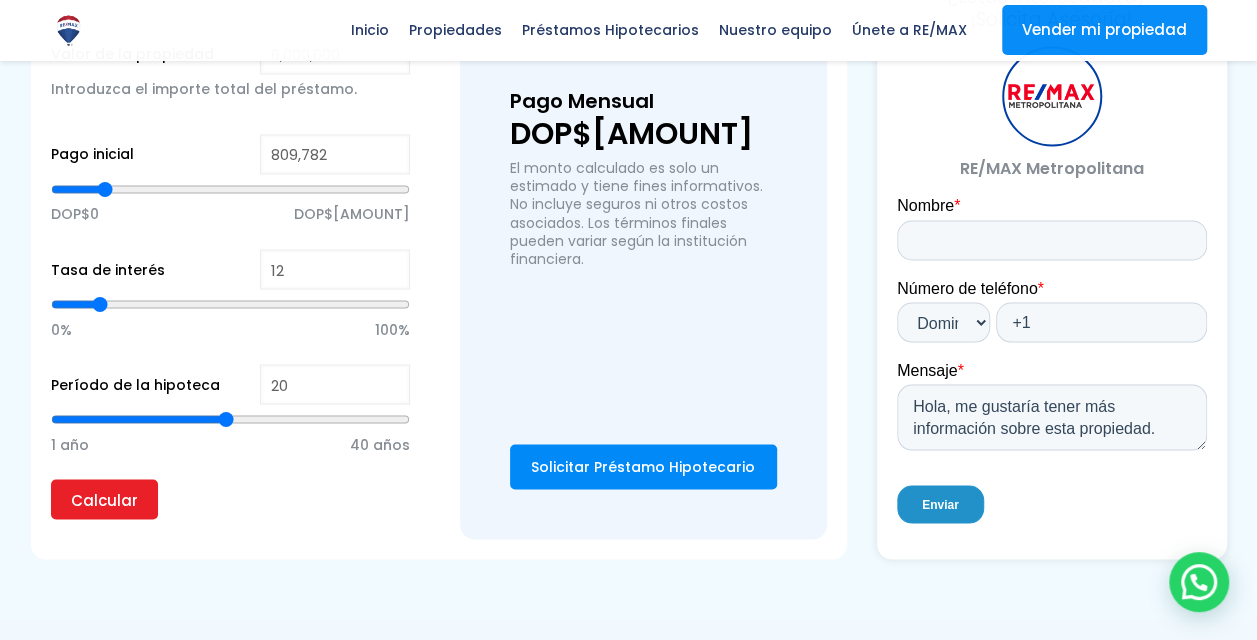type on "809782" 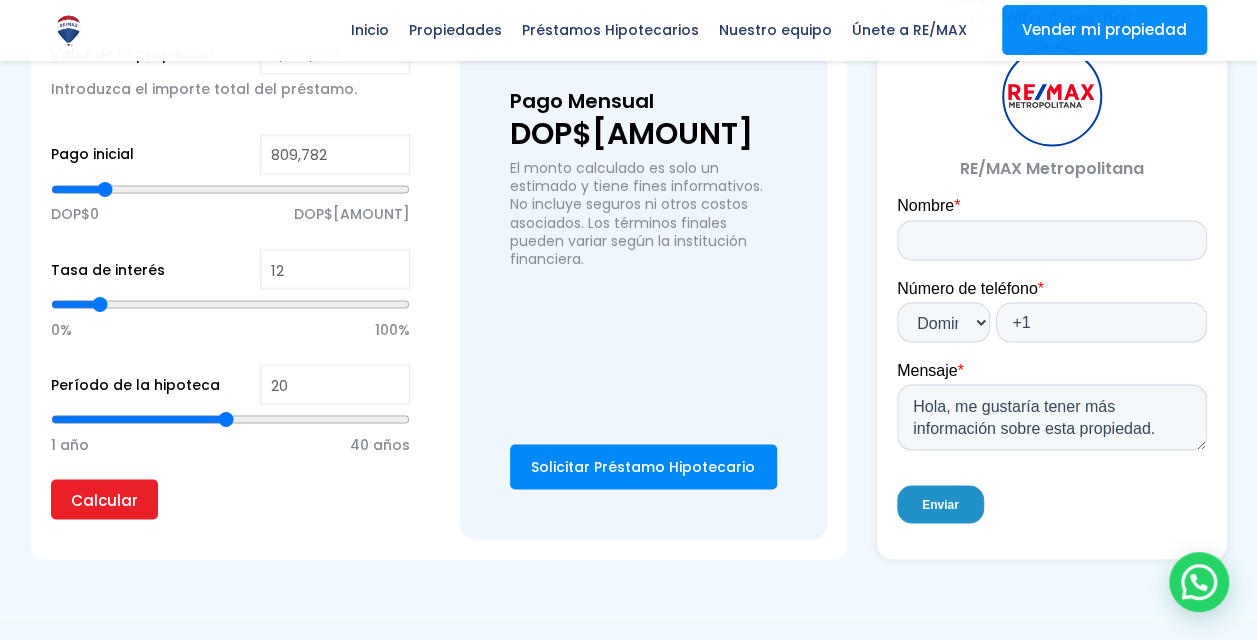 click at bounding box center [230, 189] 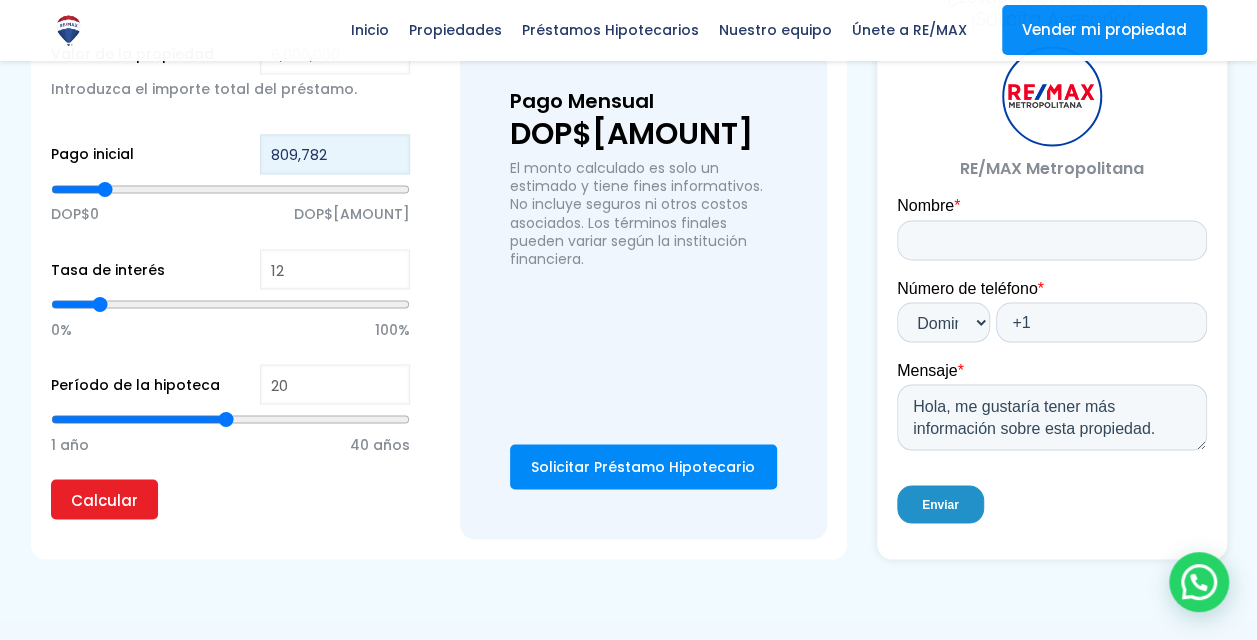 click on "809,782" at bounding box center (335, 154) 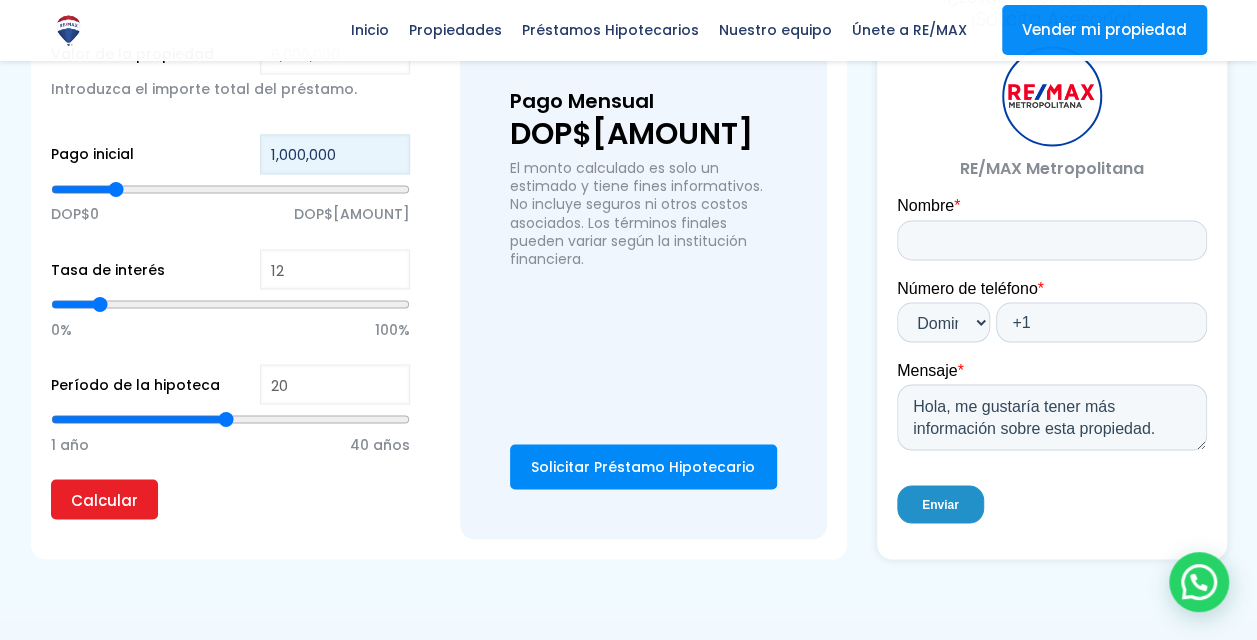 type on "1,000,000" 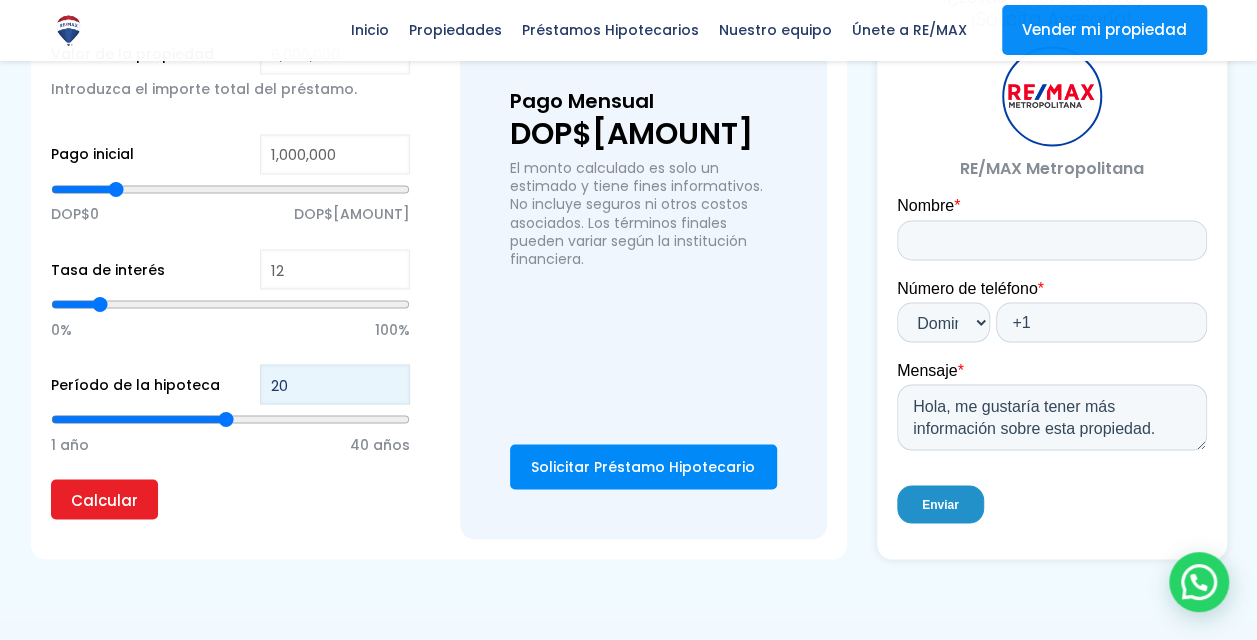 click on "20" at bounding box center (335, 384) 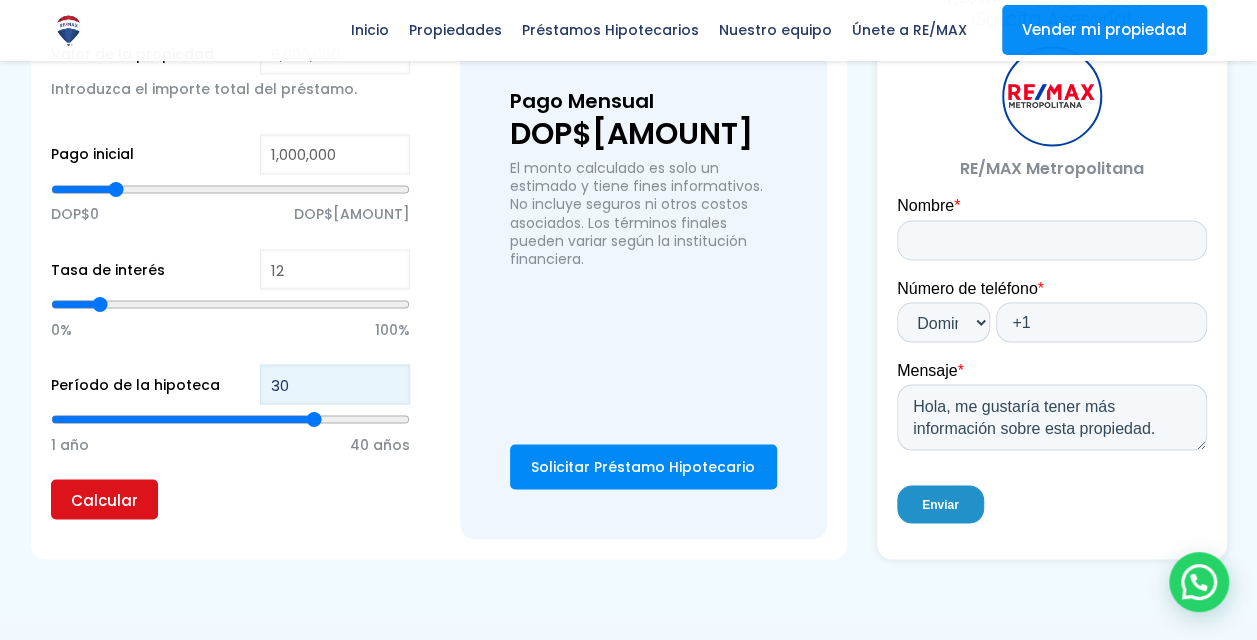type on "30" 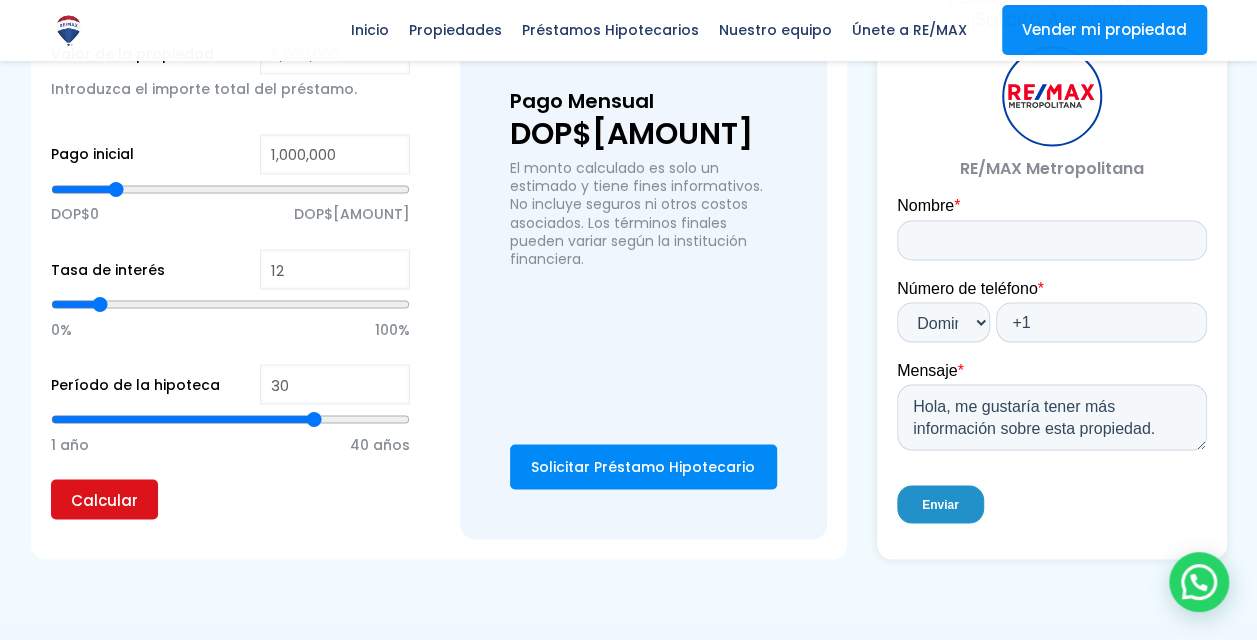 click on "Calcular" at bounding box center (104, 499) 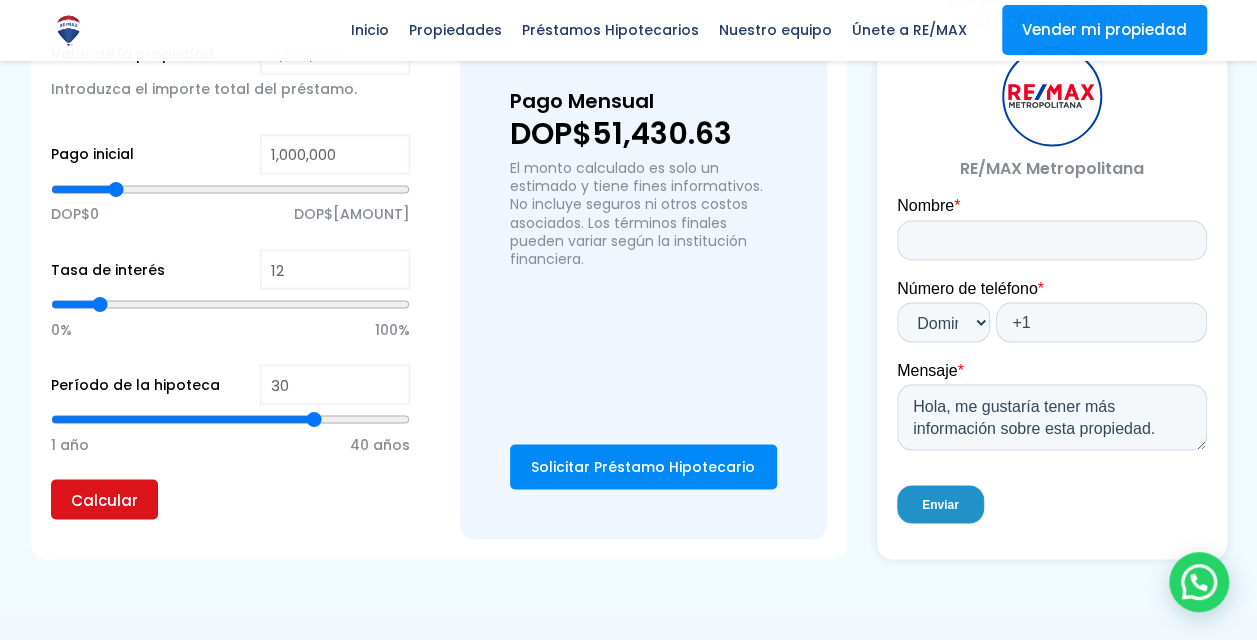 click on "Calcular" at bounding box center (104, 499) 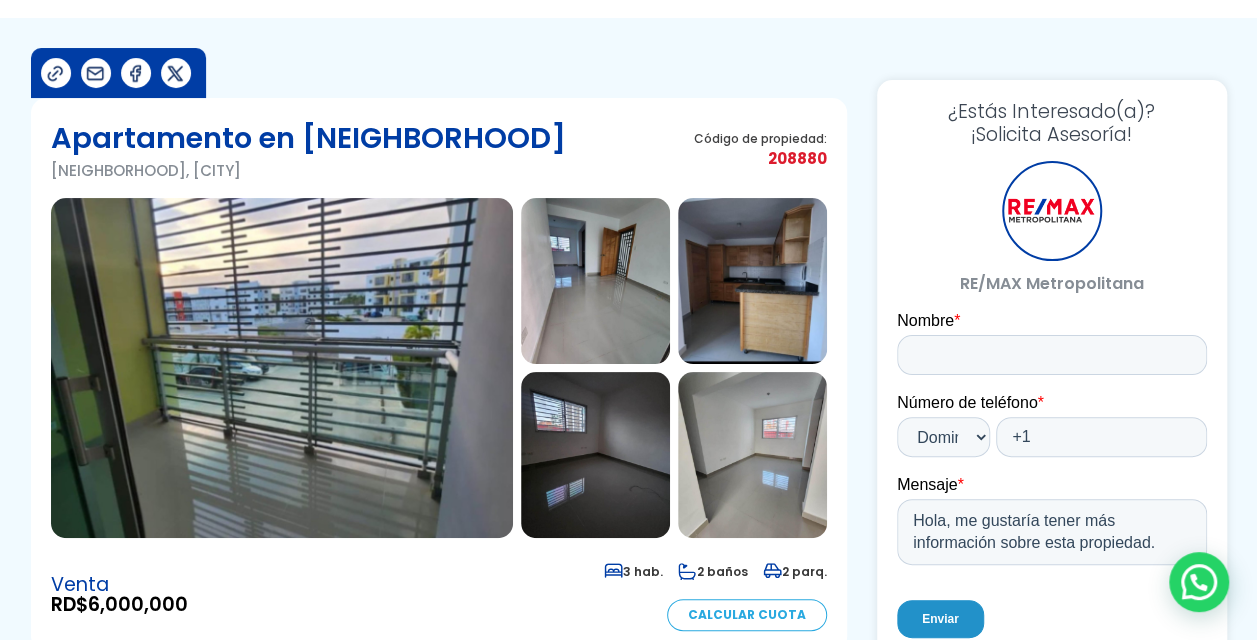 scroll, scrollTop: 82, scrollLeft: 0, axis: vertical 